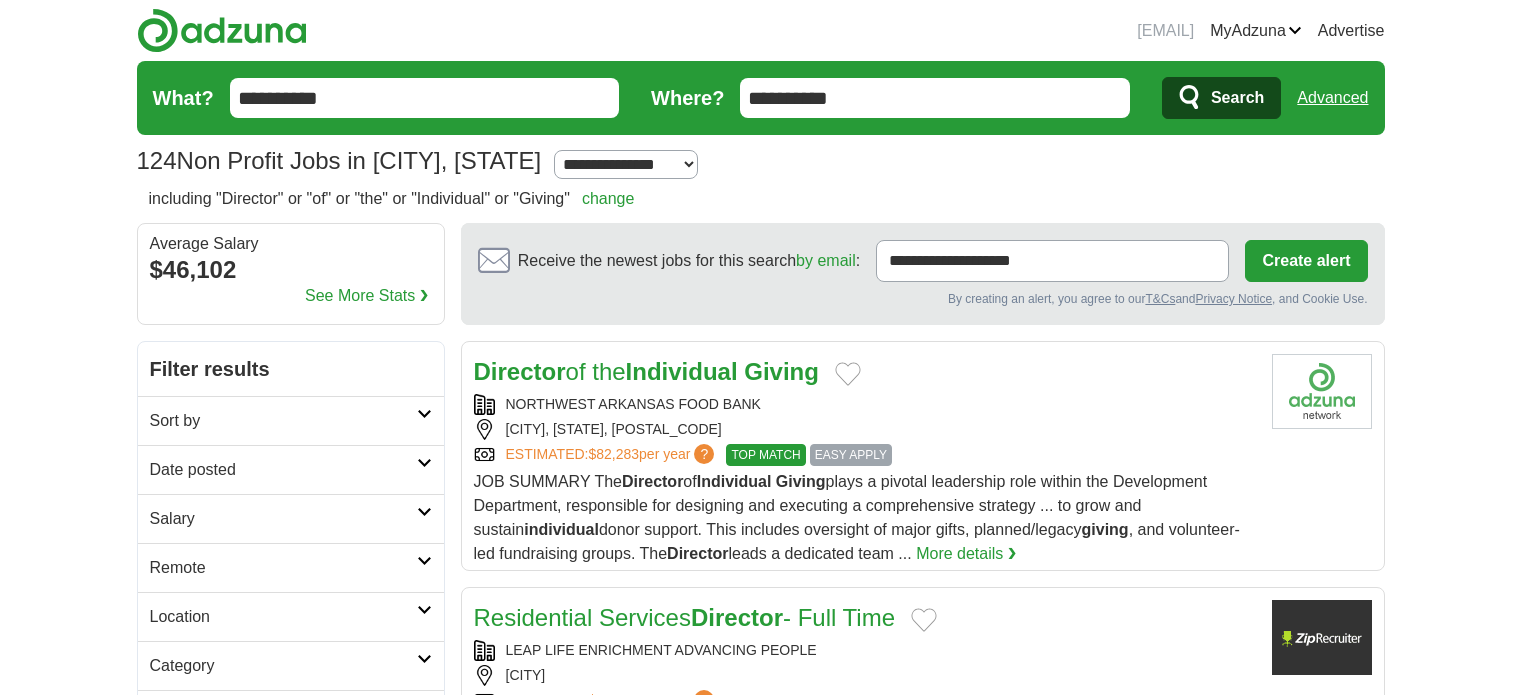 scroll, scrollTop: 0, scrollLeft: 0, axis: both 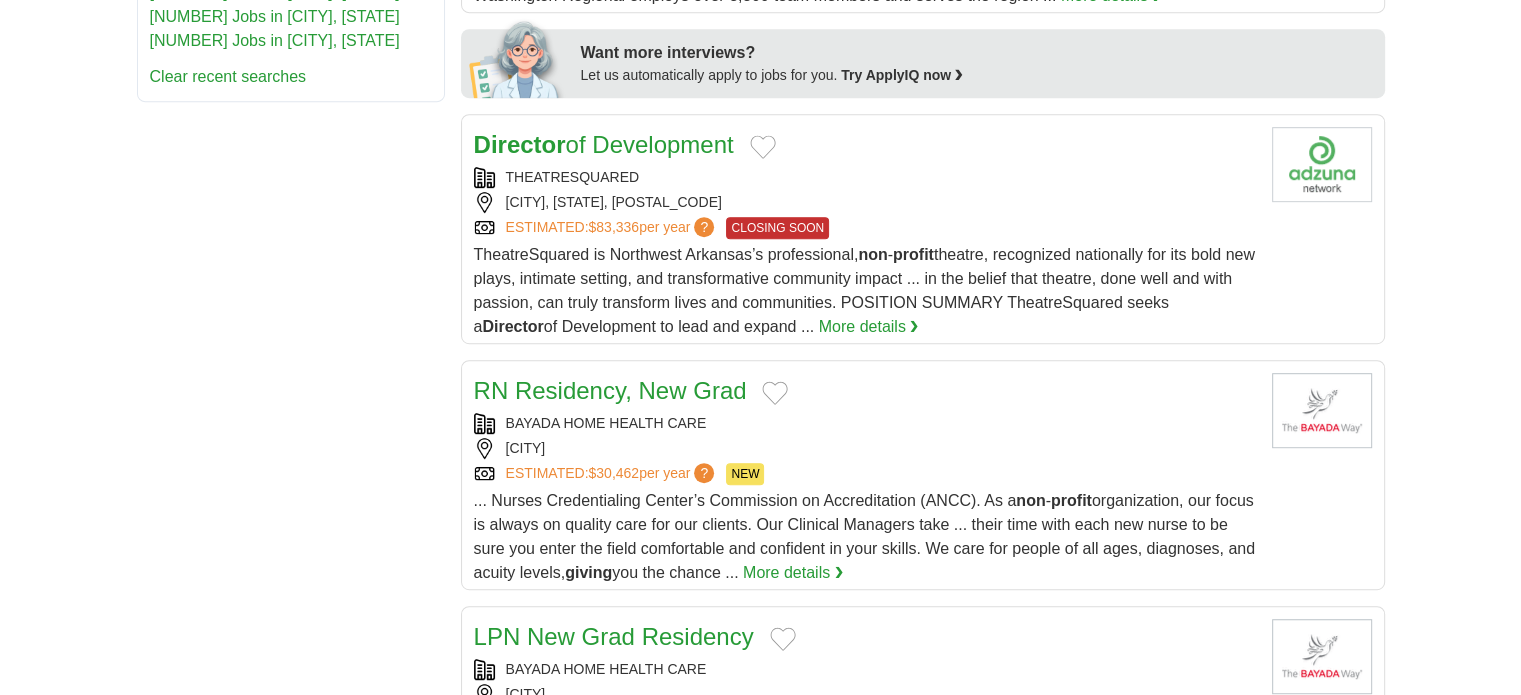click on "Director  of Development" at bounding box center [604, 144] 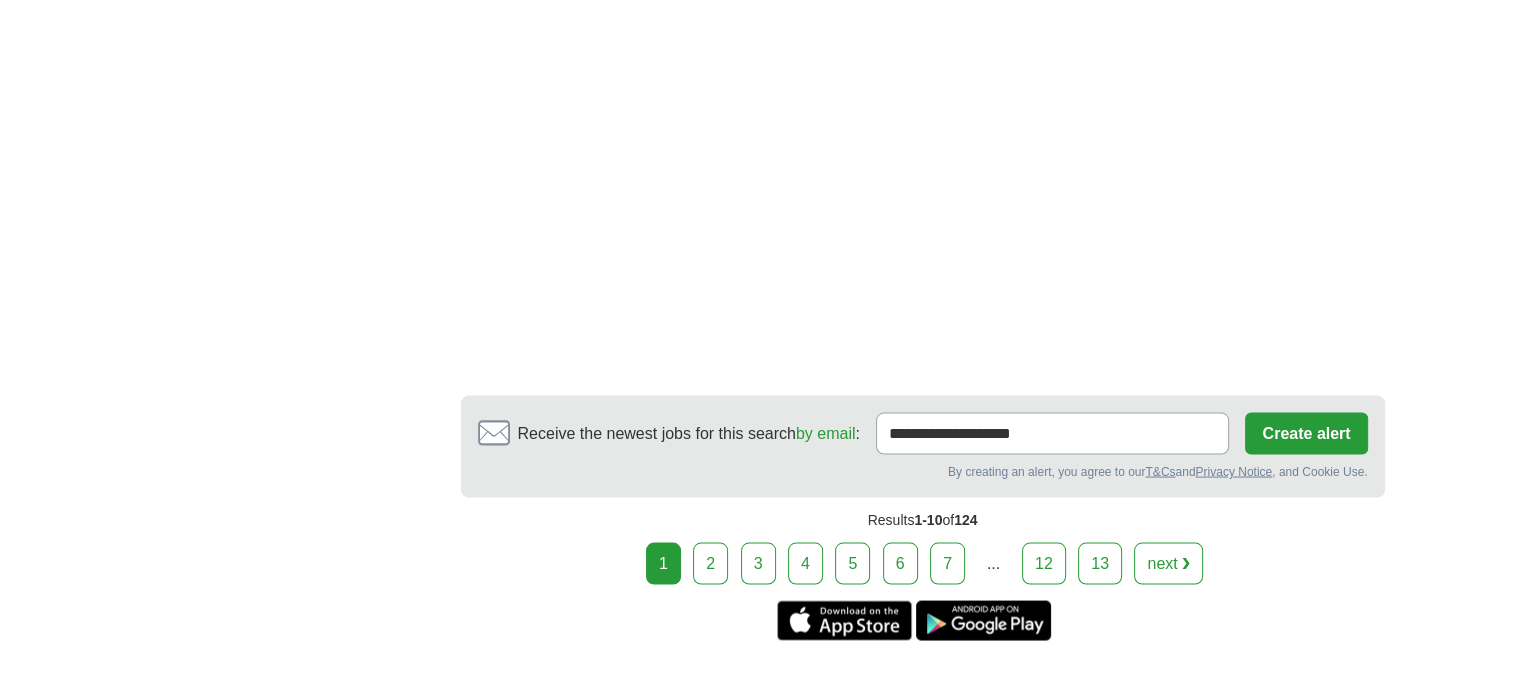 scroll, scrollTop: 3800, scrollLeft: 0, axis: vertical 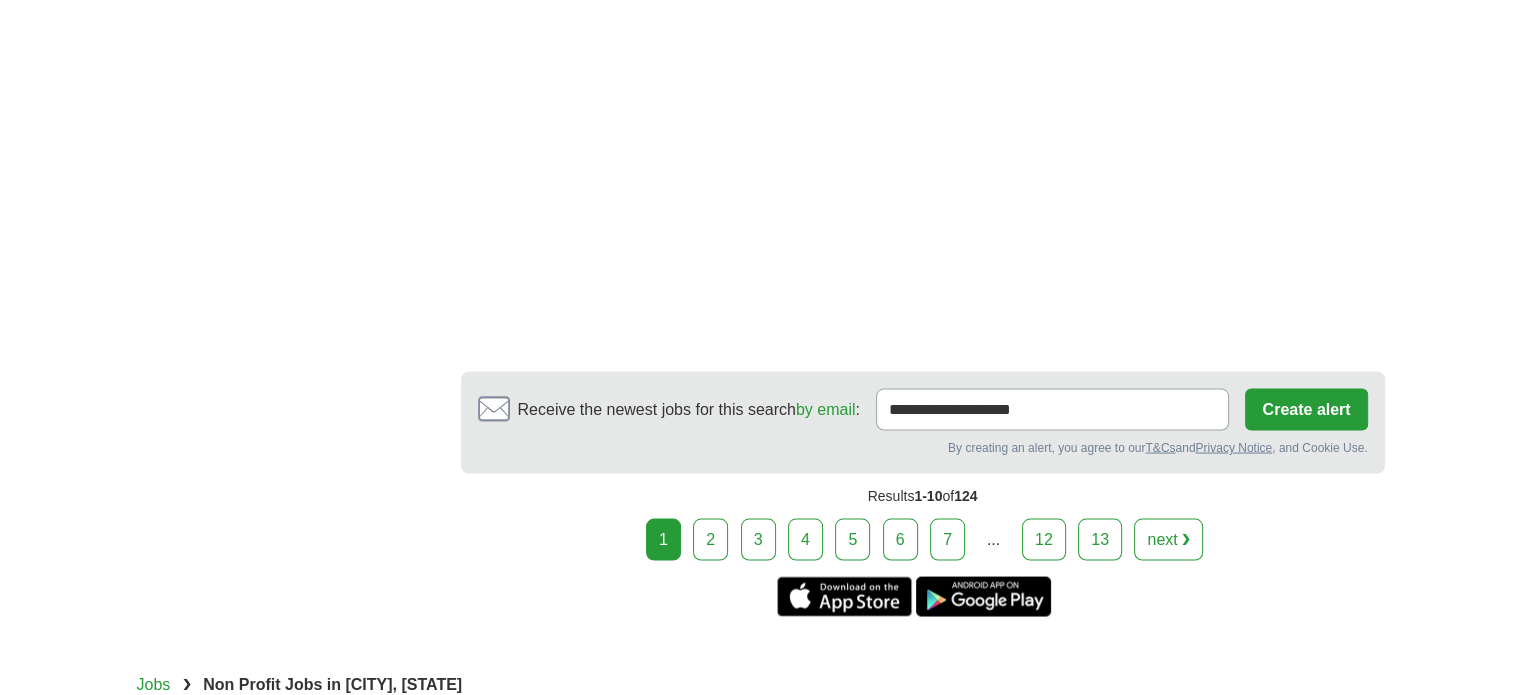 click on "2" at bounding box center [710, 539] 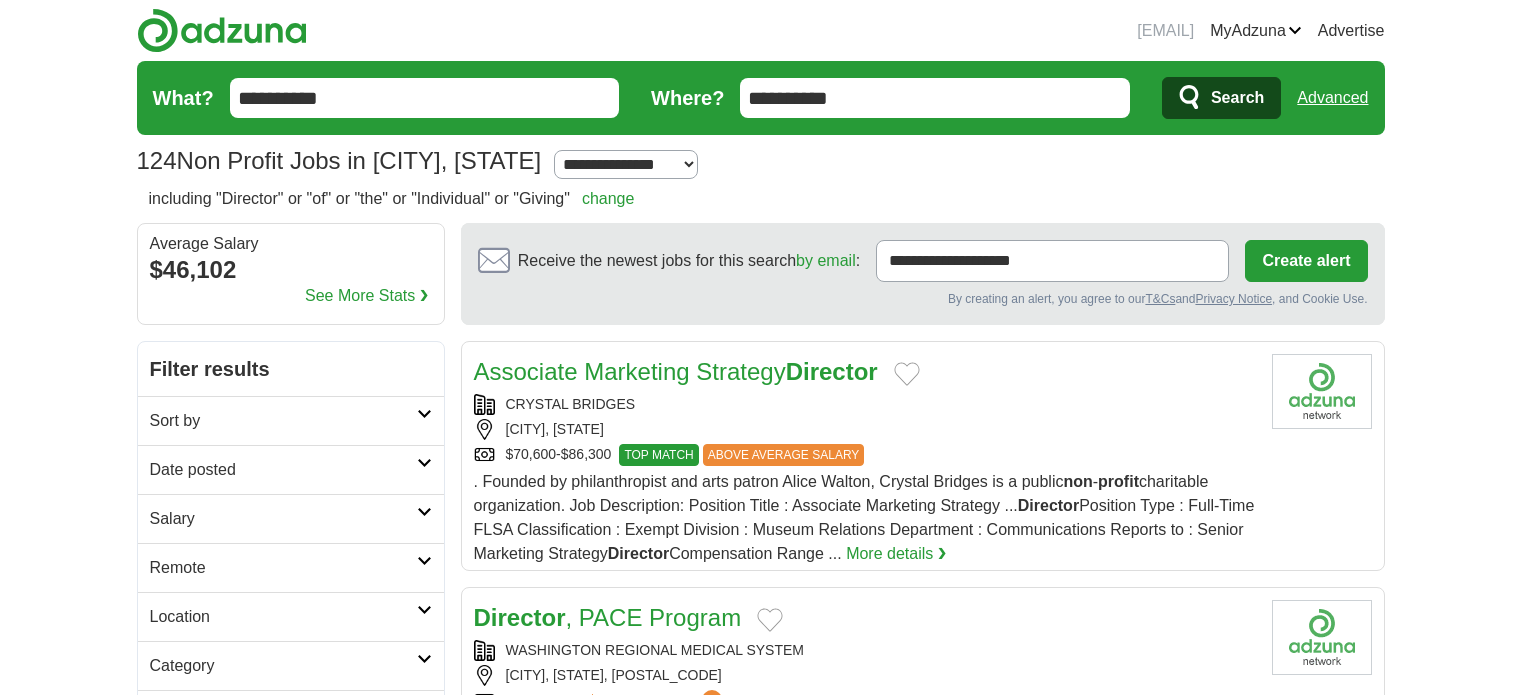 scroll, scrollTop: 0, scrollLeft: 0, axis: both 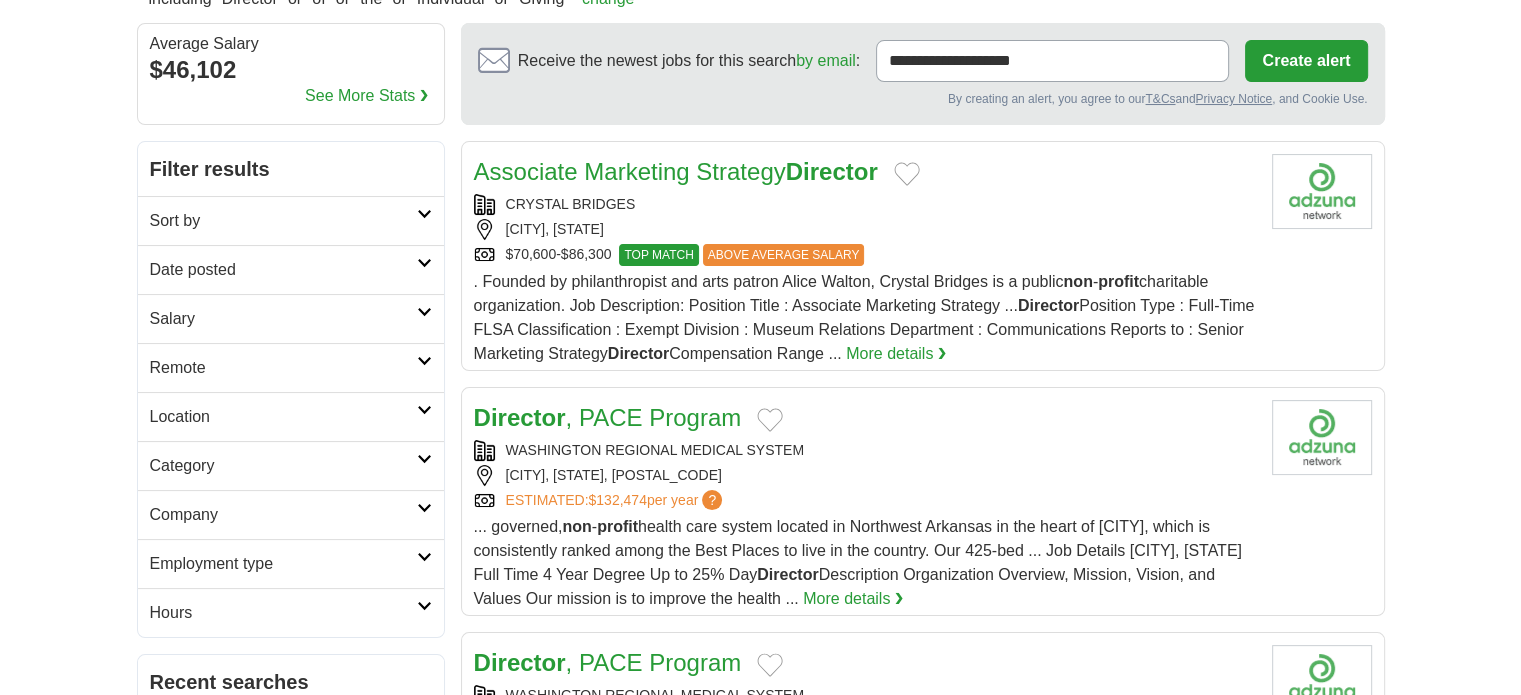 click on "Associate Marketing Strategy  Director" at bounding box center [676, 171] 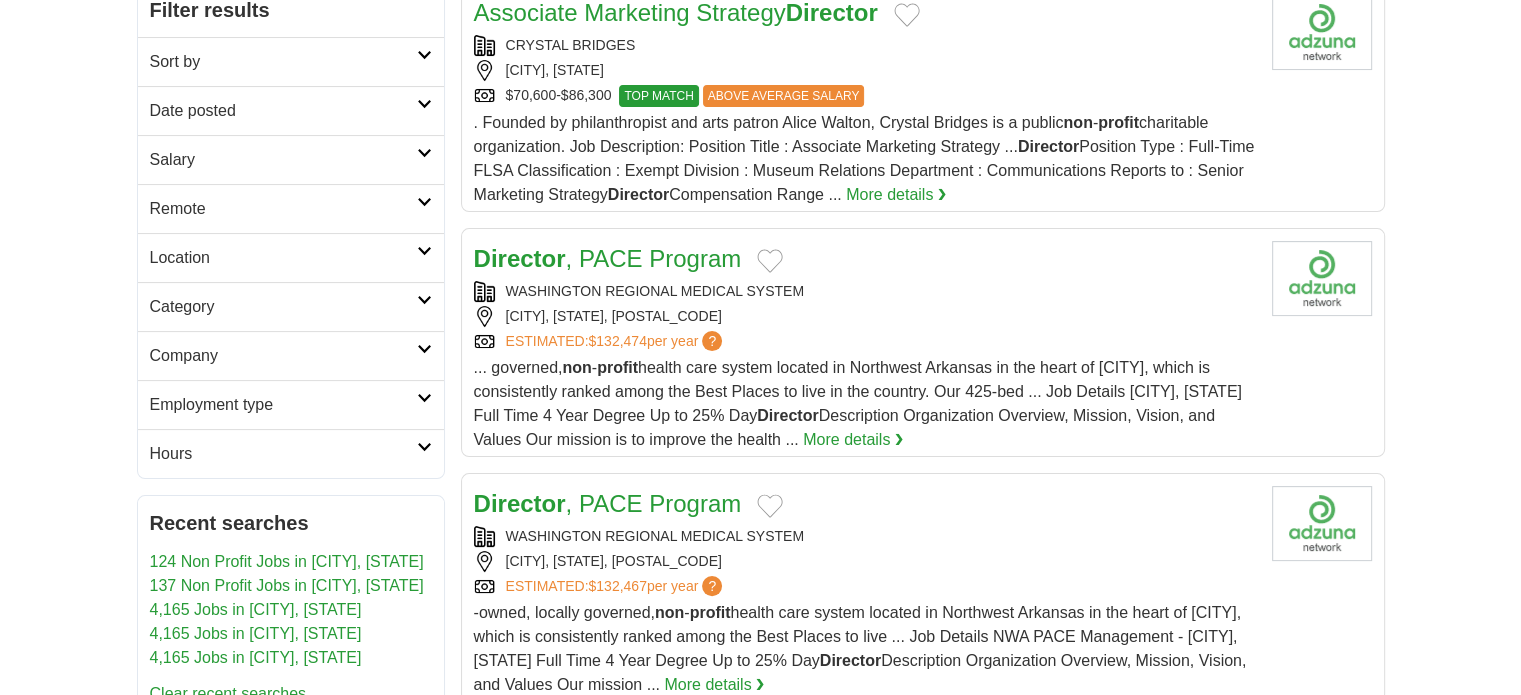 scroll, scrollTop: 400, scrollLeft: 0, axis: vertical 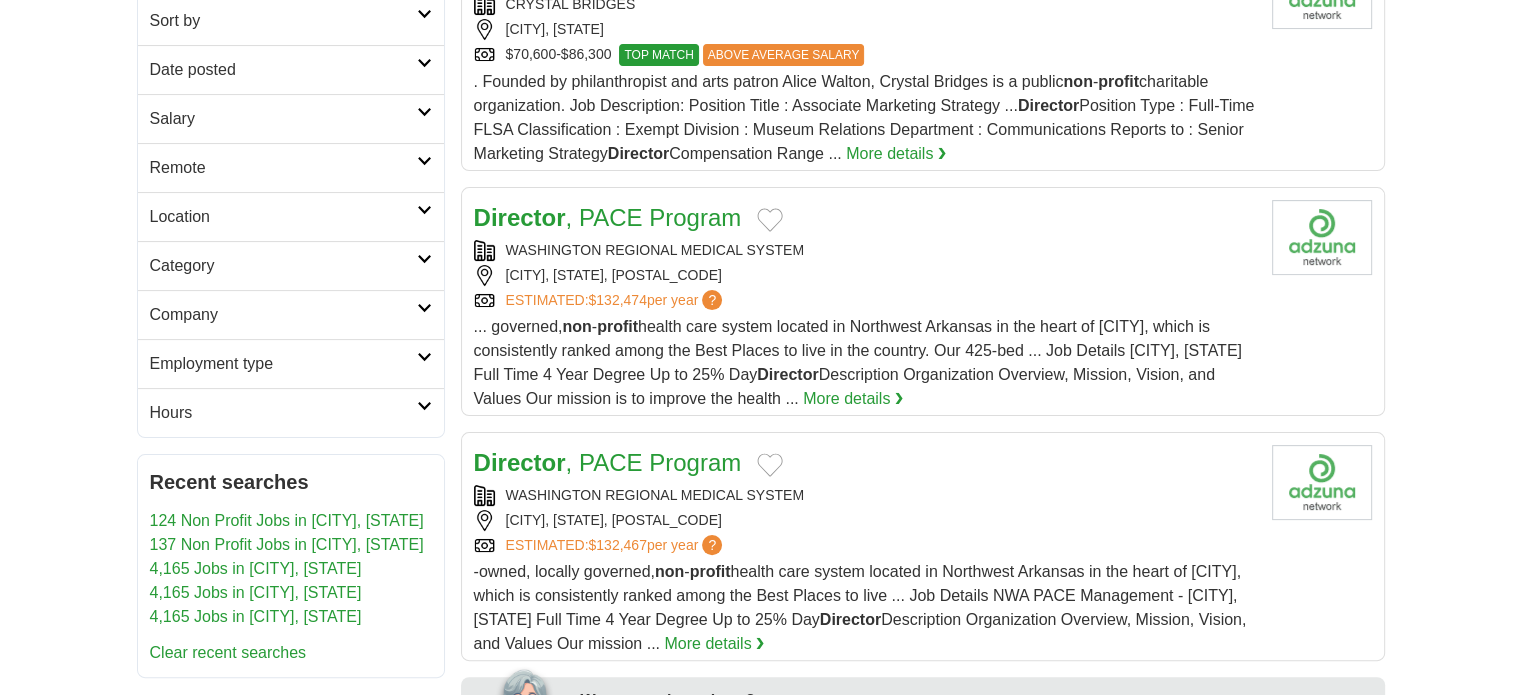 click on "Director , PACE Program" at bounding box center (608, 217) 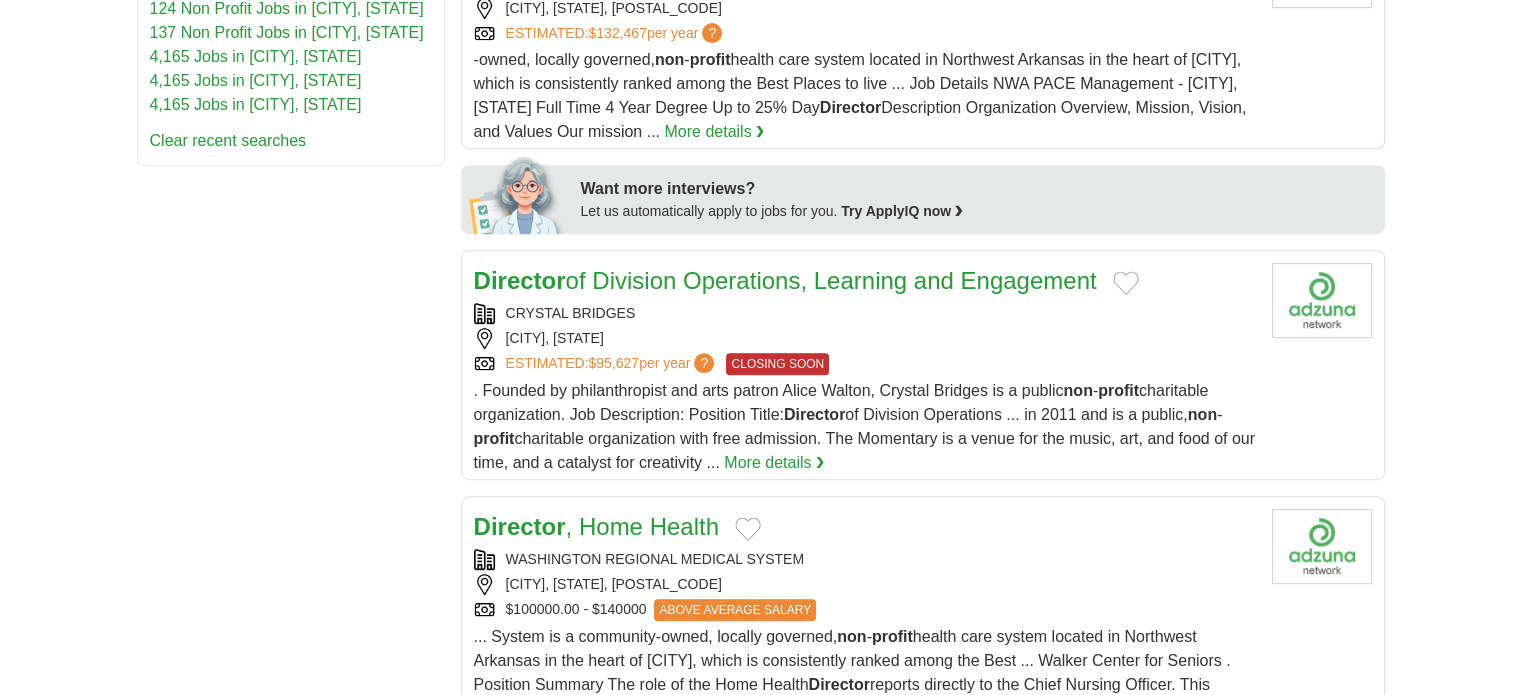 scroll, scrollTop: 1000, scrollLeft: 0, axis: vertical 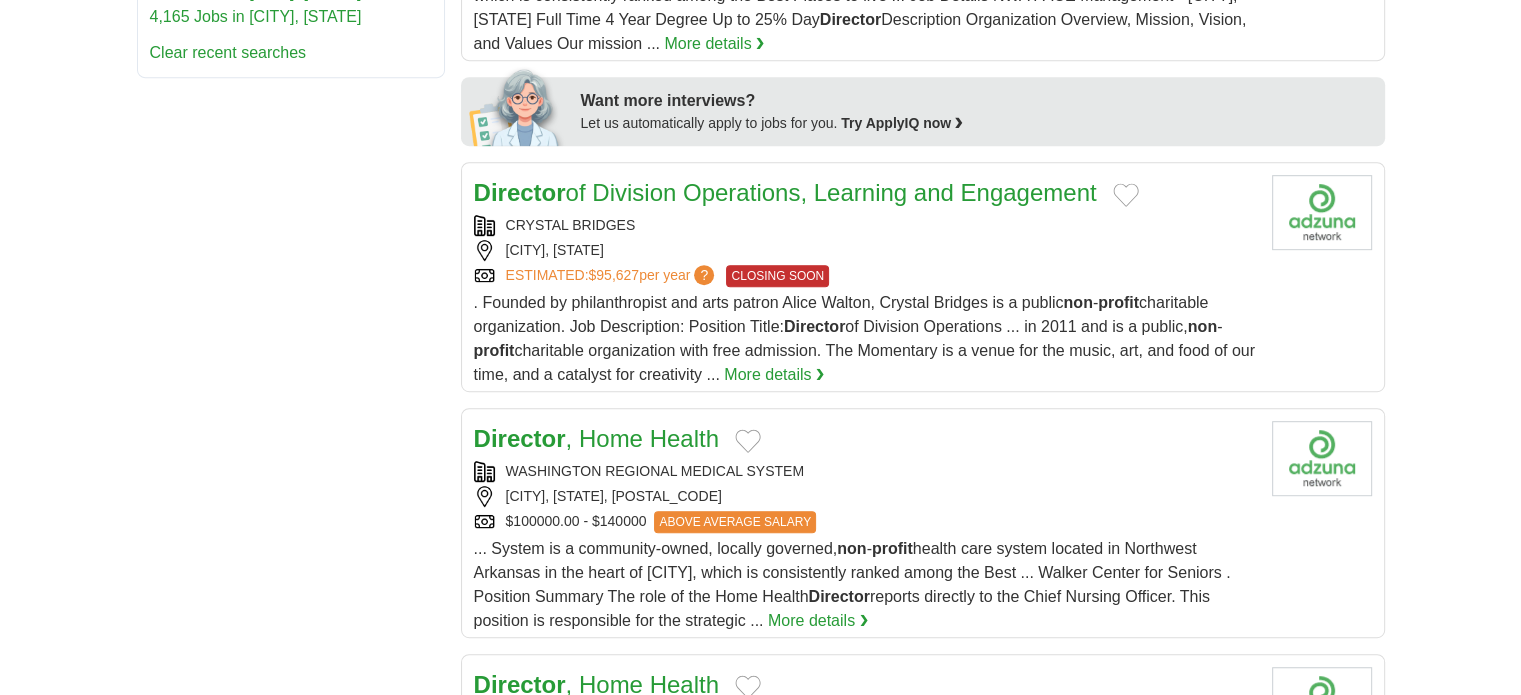 click on "Director  of Division Operations, Learning and Engagement" at bounding box center [785, 192] 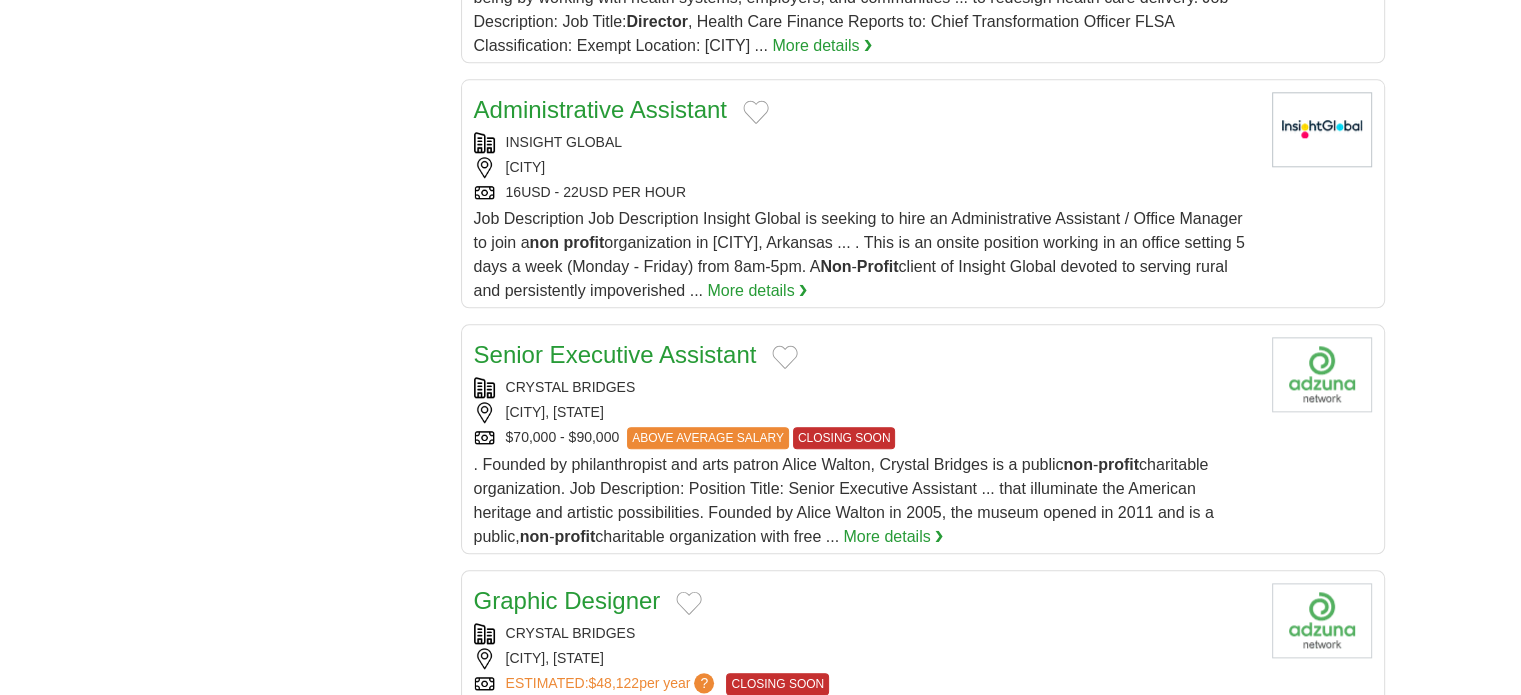 scroll, scrollTop: 2200, scrollLeft: 0, axis: vertical 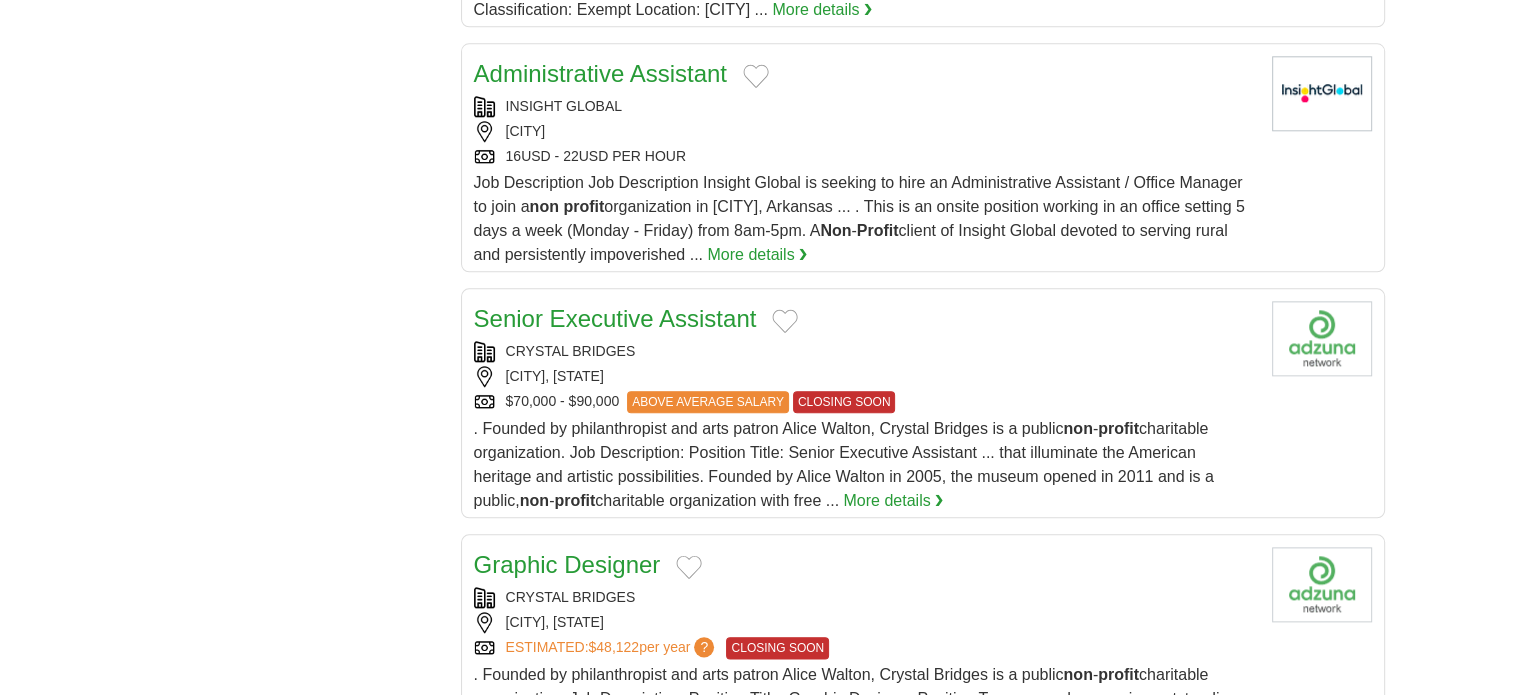 click on "Senior Executive Assistant" at bounding box center [615, 318] 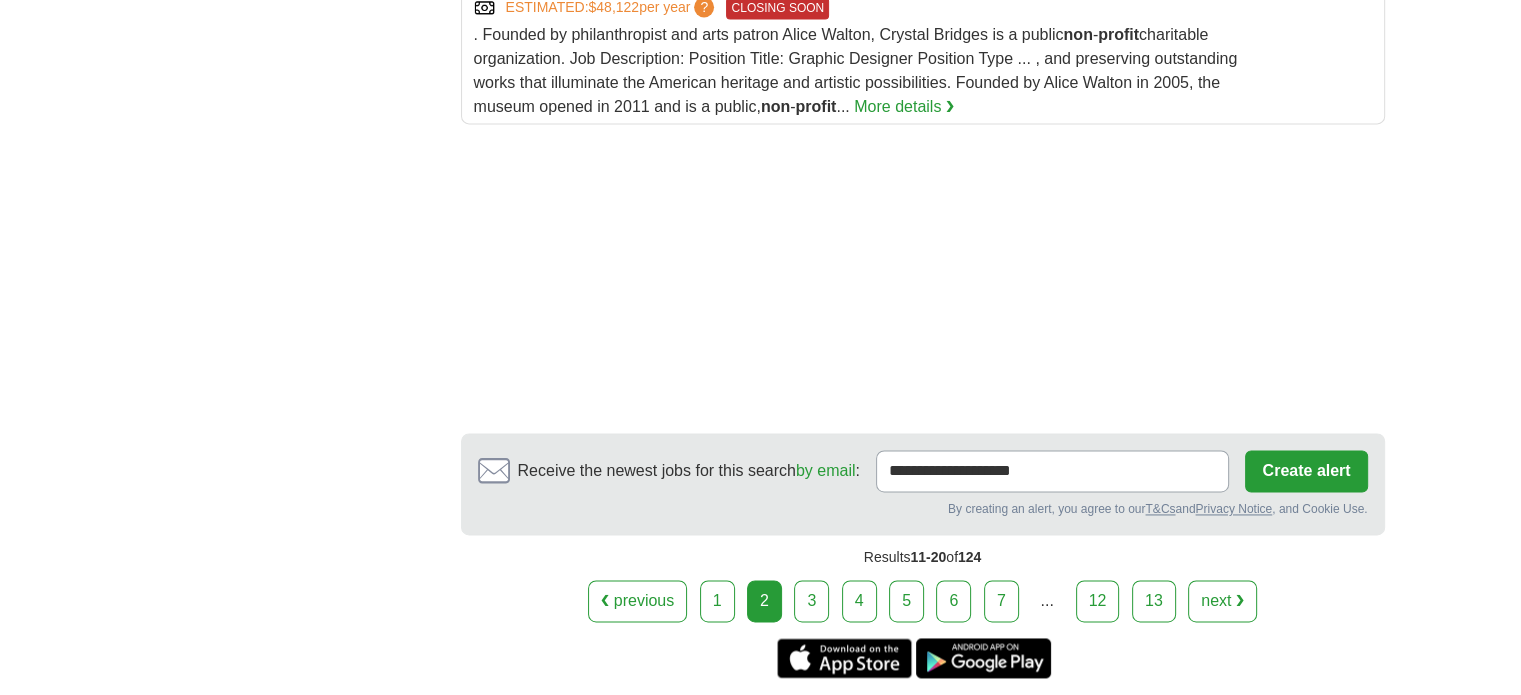 scroll, scrollTop: 3000, scrollLeft: 0, axis: vertical 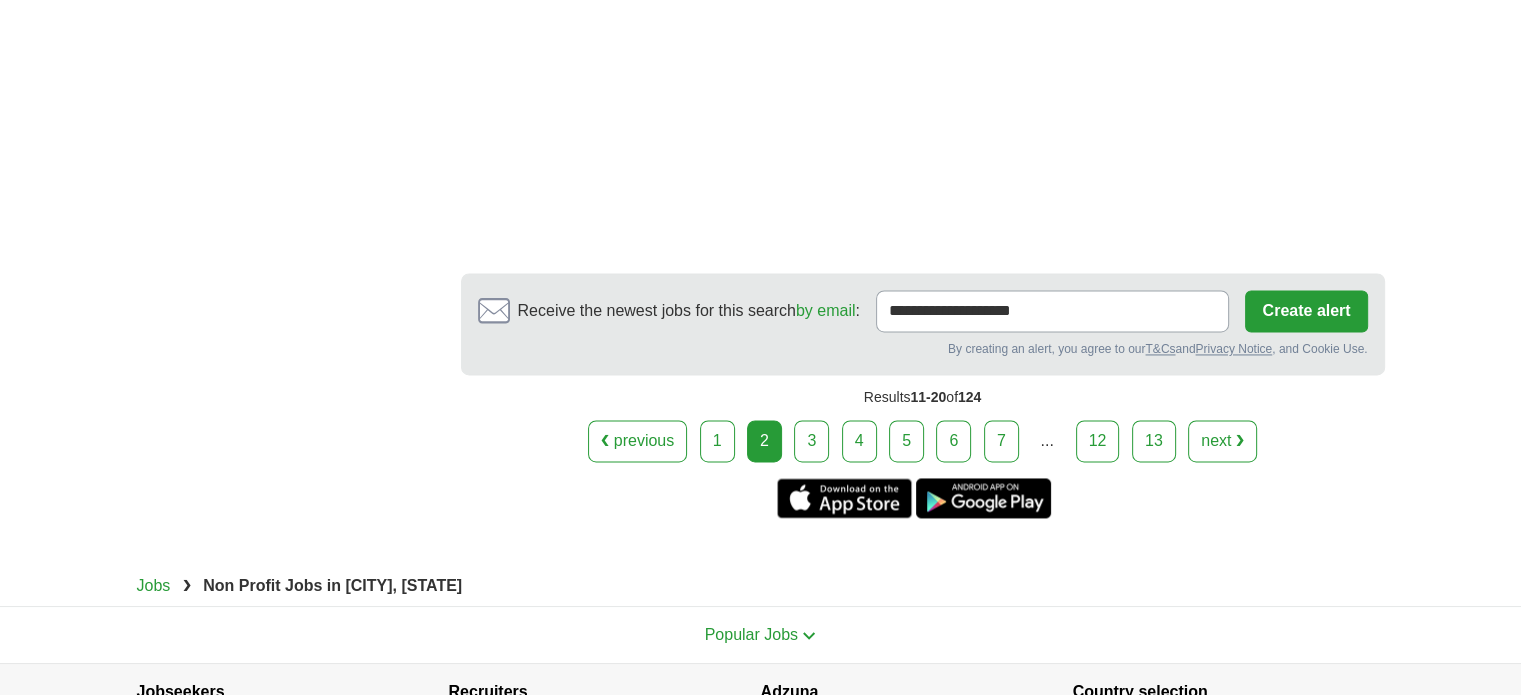 click on "3" at bounding box center (811, 441) 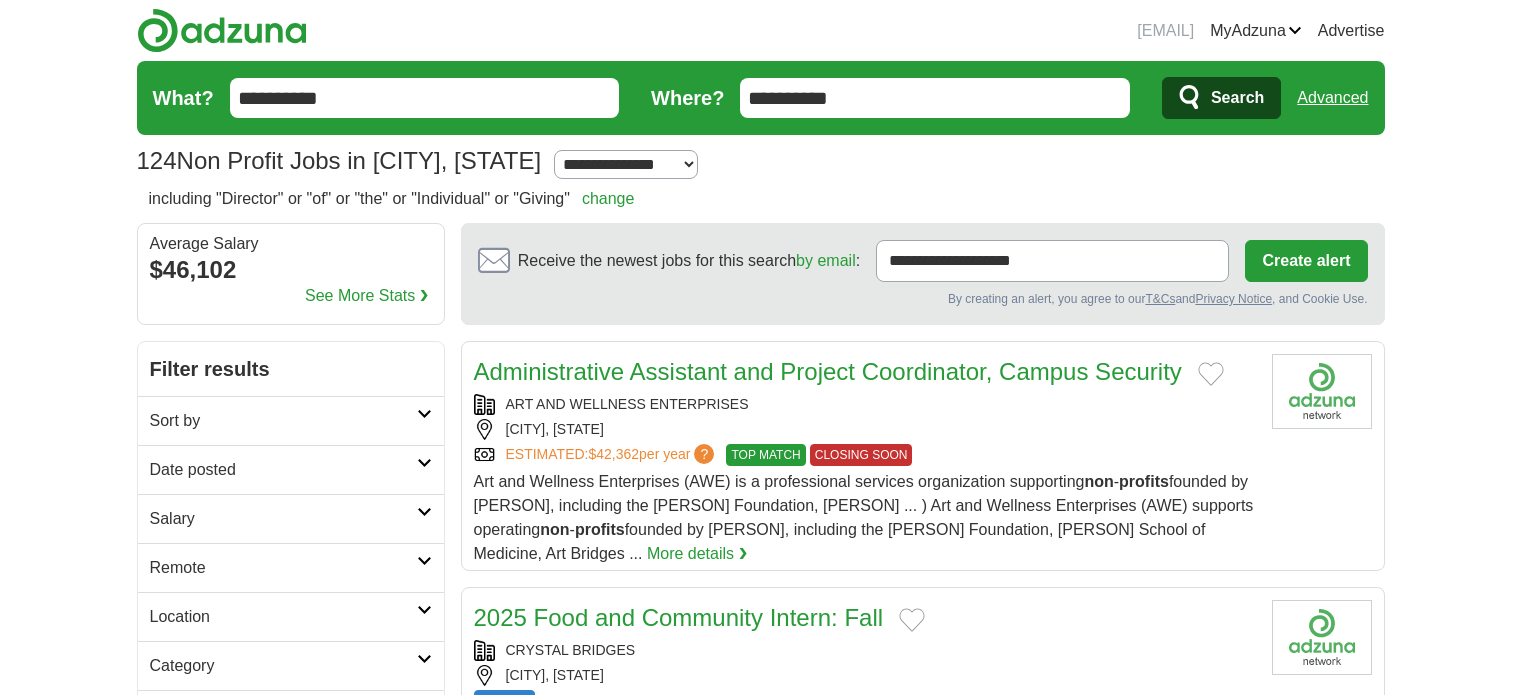 scroll, scrollTop: 0, scrollLeft: 0, axis: both 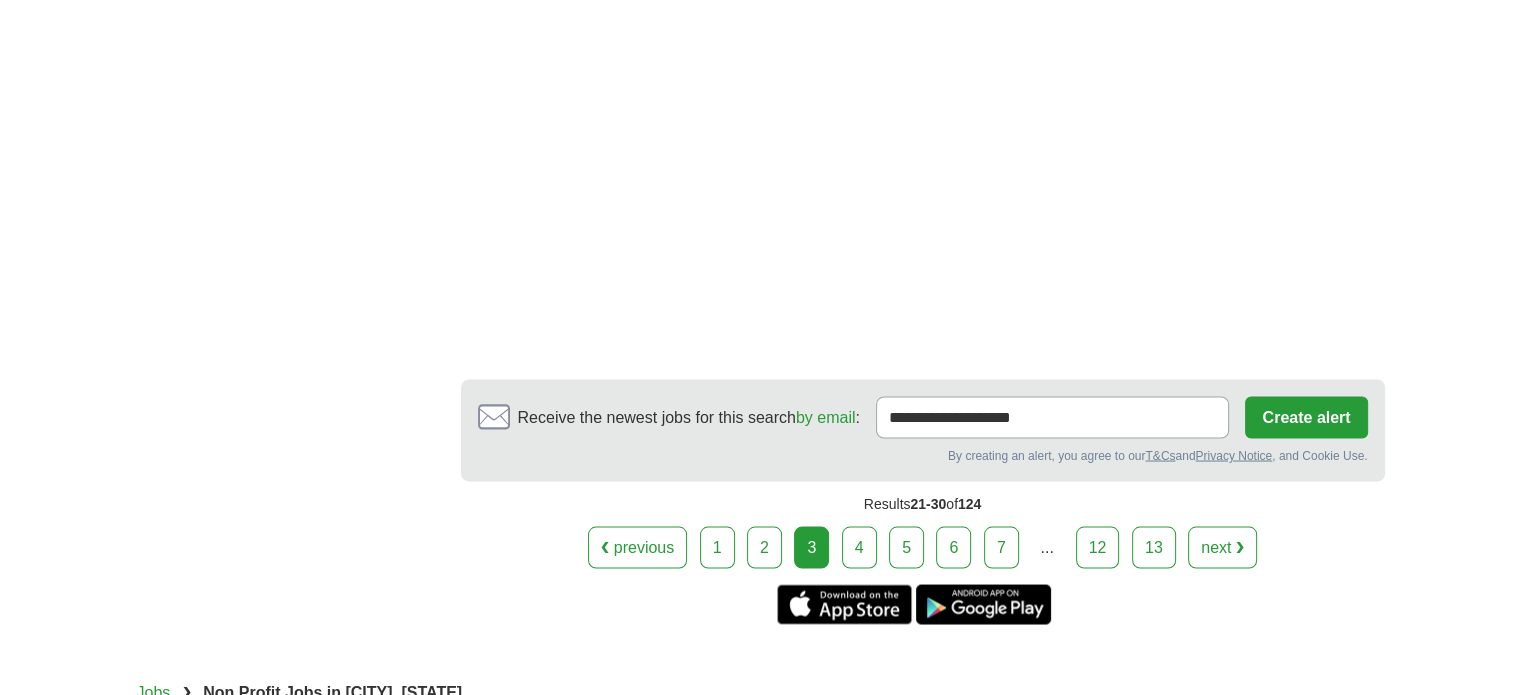 click on "4" at bounding box center [859, 547] 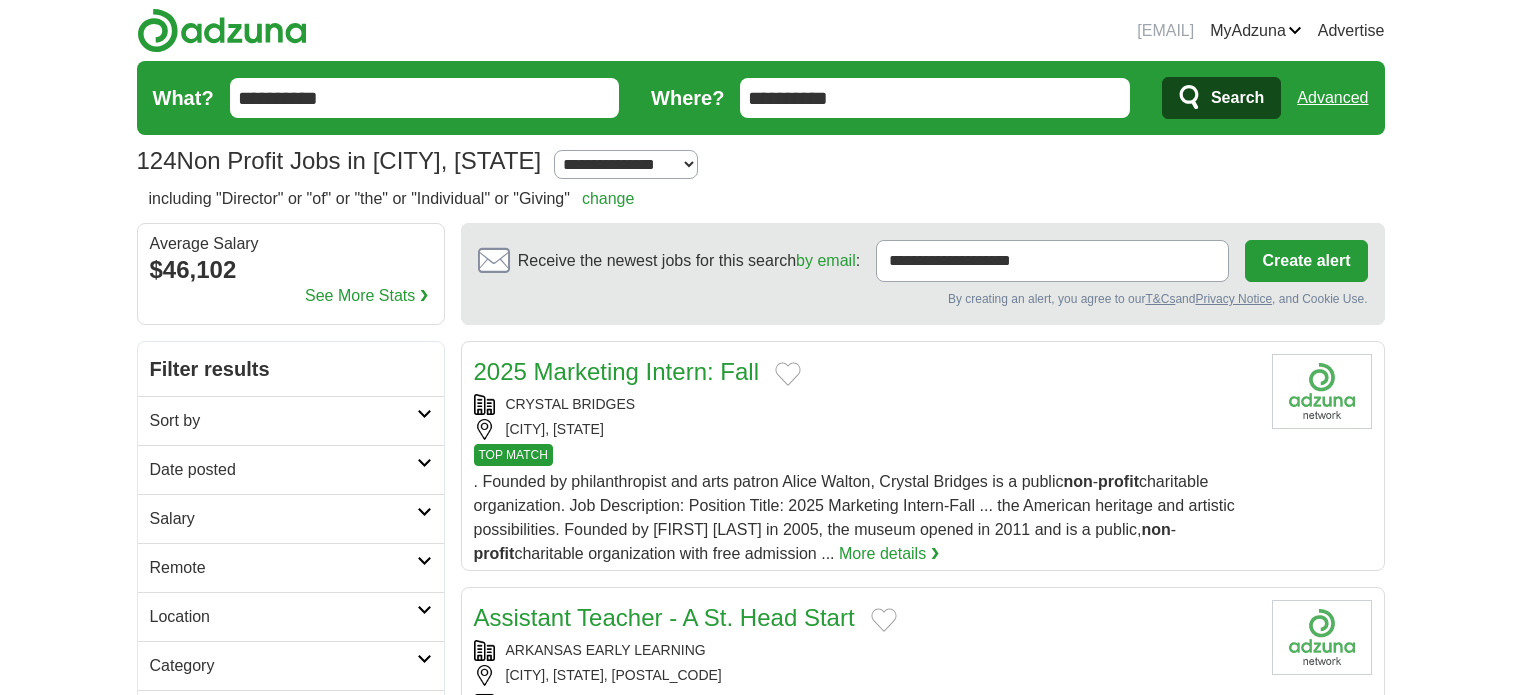 scroll, scrollTop: 0, scrollLeft: 0, axis: both 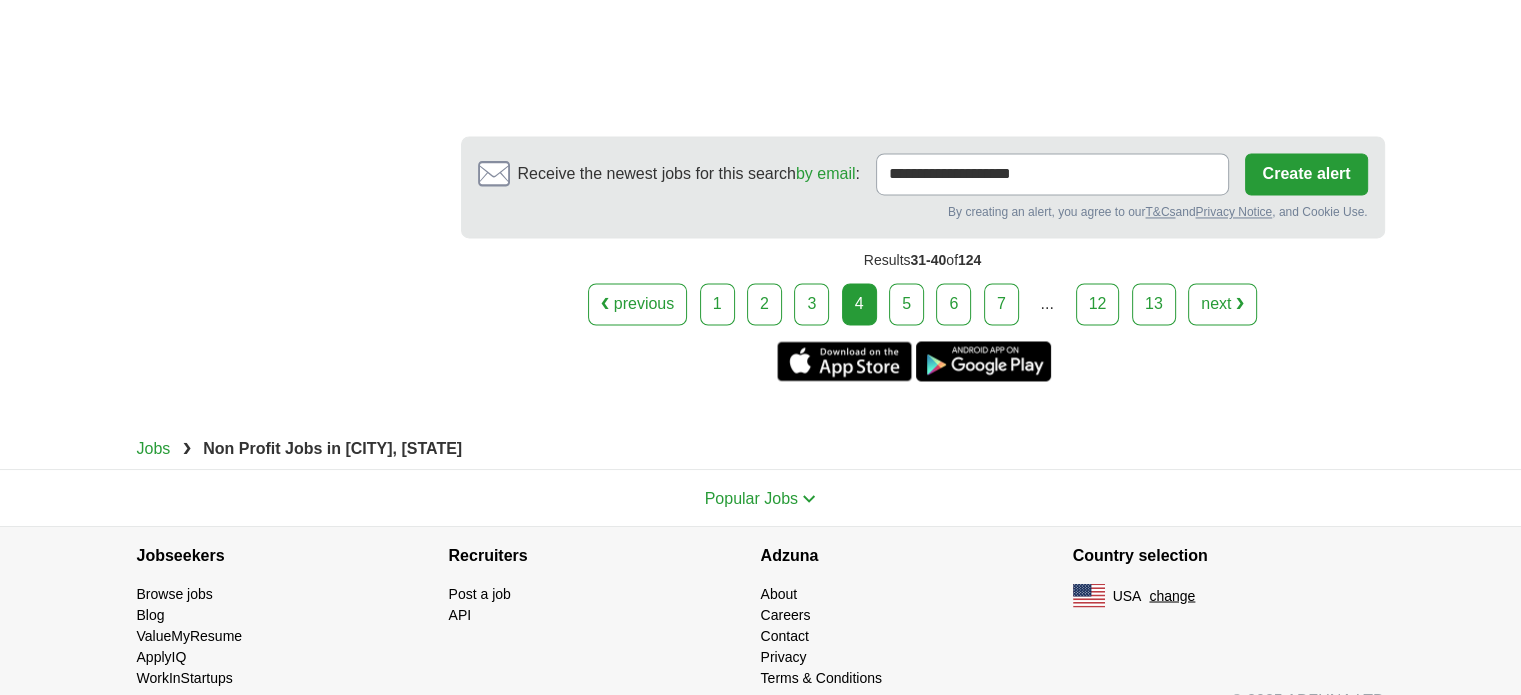 click on "5" at bounding box center (906, 304) 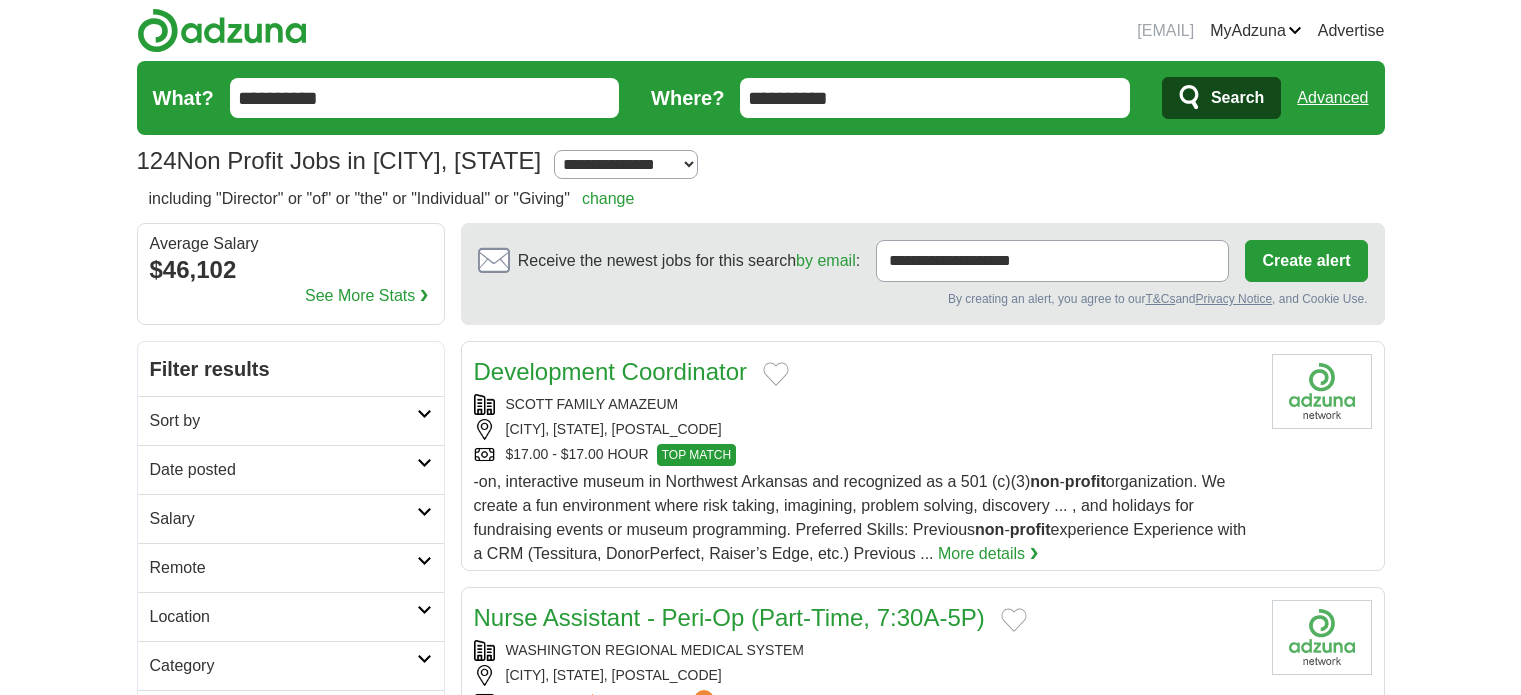 scroll, scrollTop: 0, scrollLeft: 0, axis: both 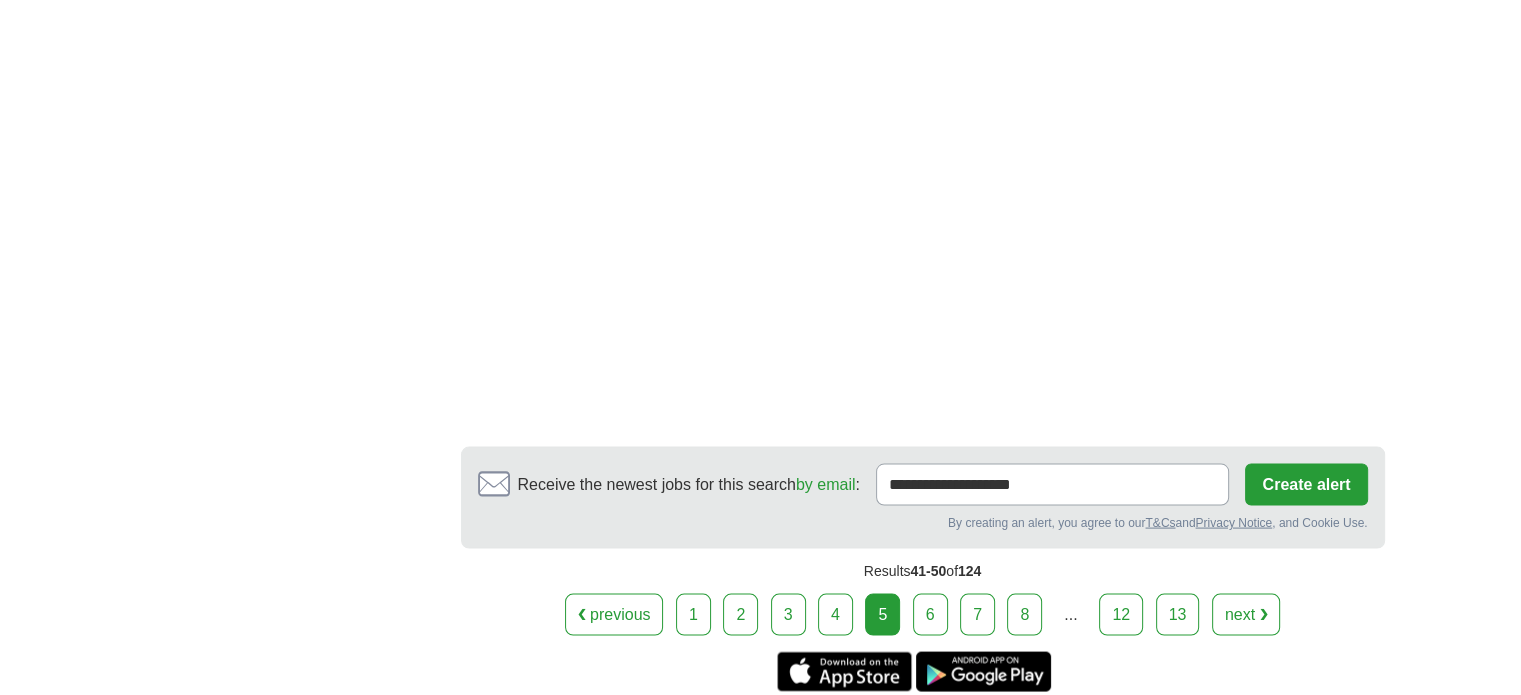 click on "6" at bounding box center [930, 615] 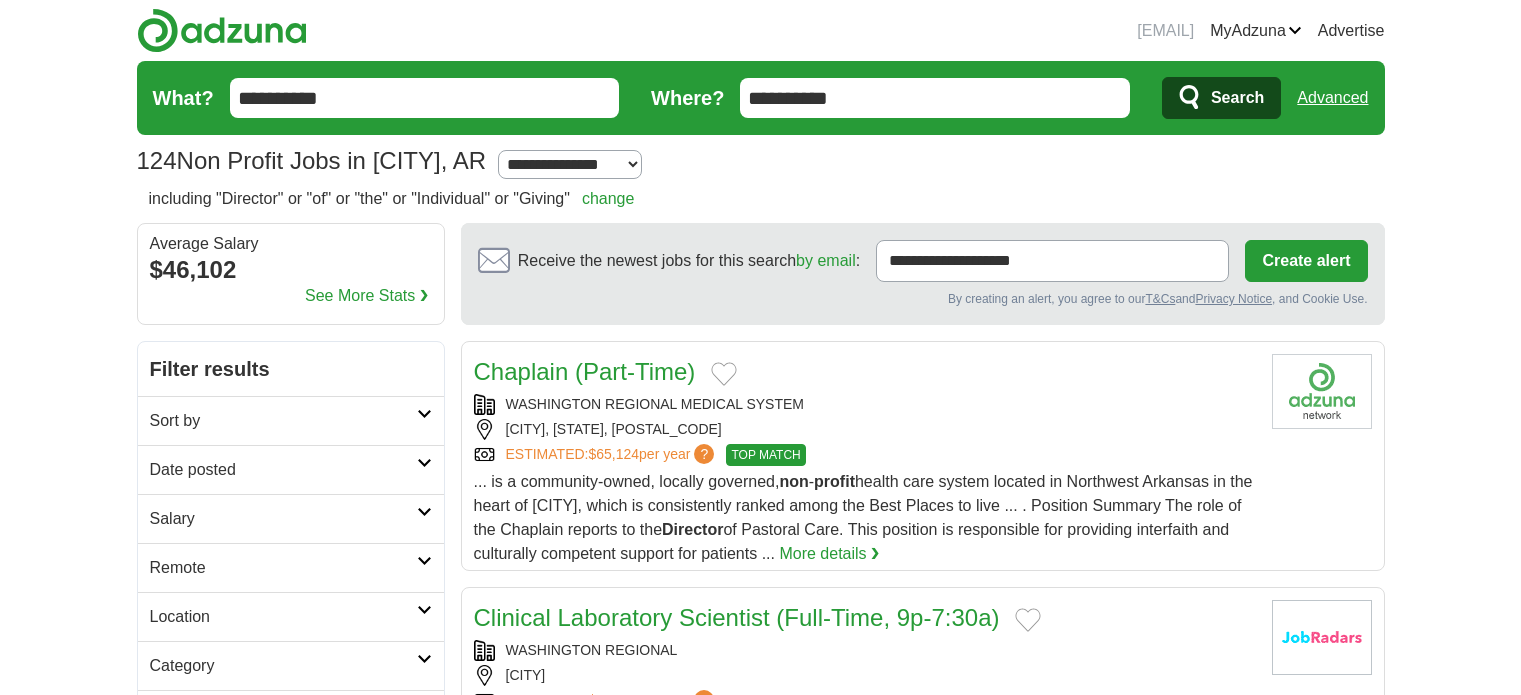 scroll, scrollTop: 0, scrollLeft: 0, axis: both 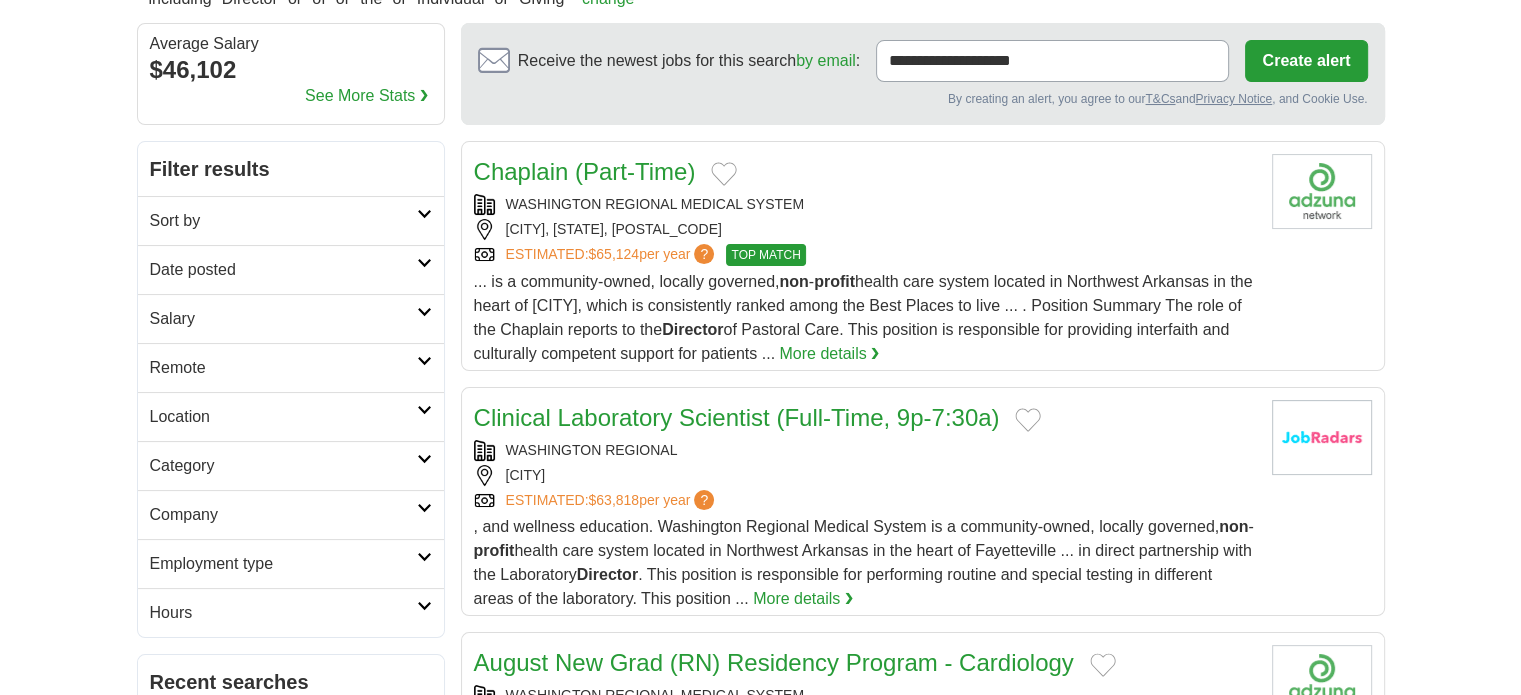 click on "Chaplain (Part-Time)" at bounding box center (585, 171) 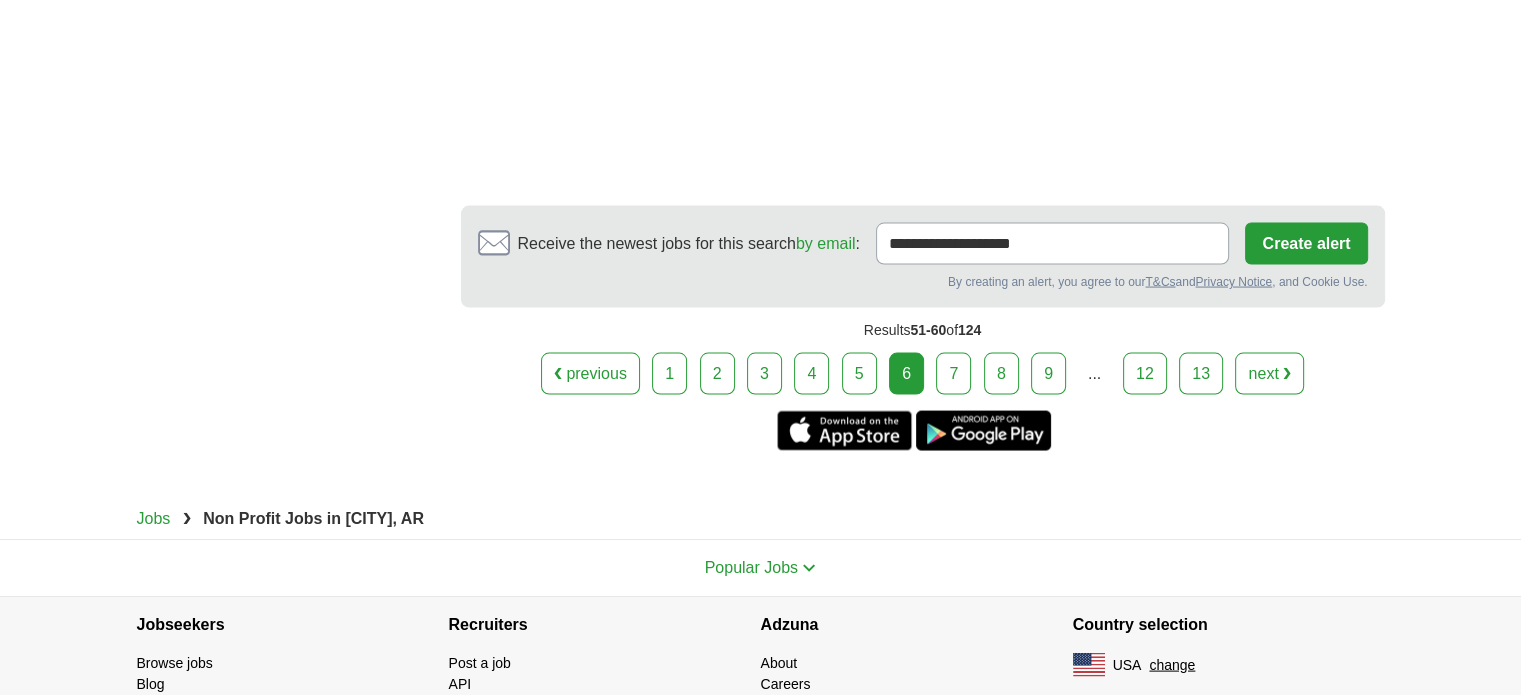 scroll, scrollTop: 4000, scrollLeft: 0, axis: vertical 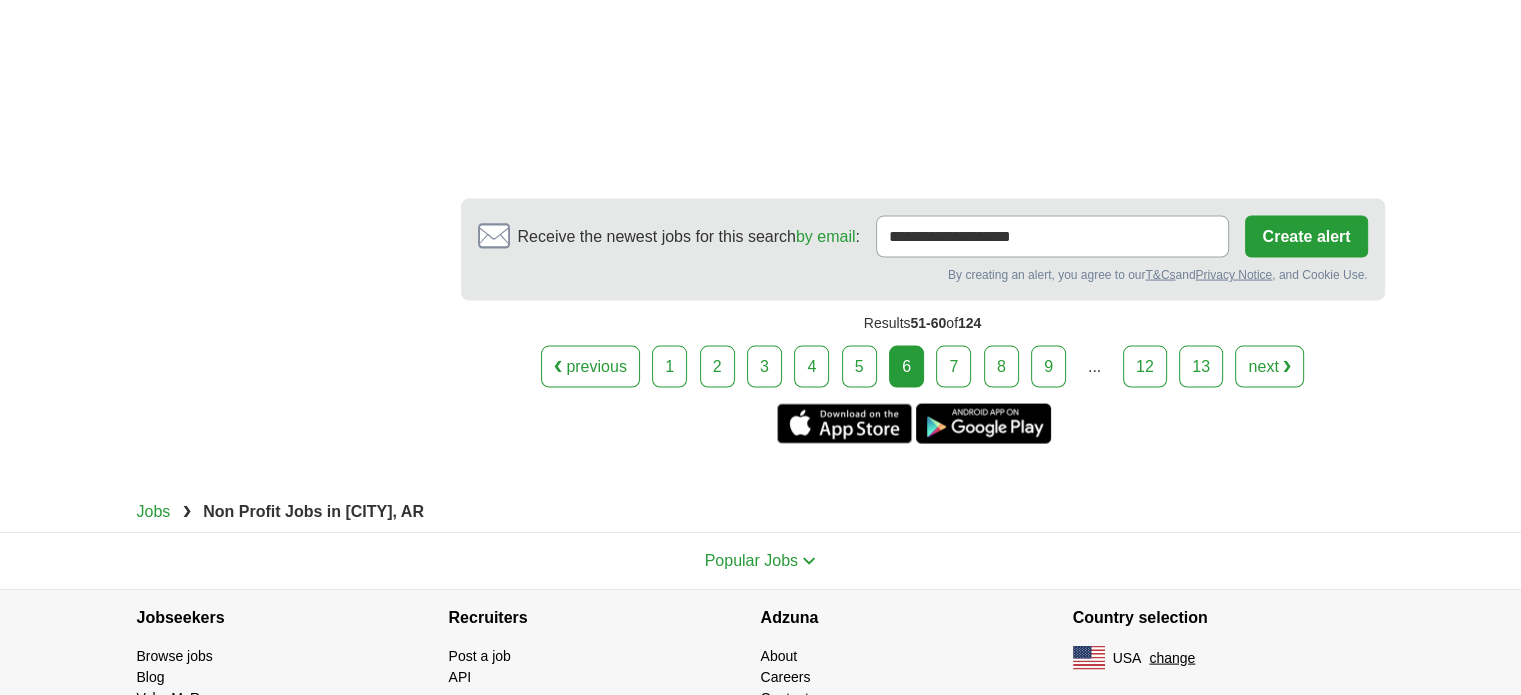 click on "7" at bounding box center [953, 367] 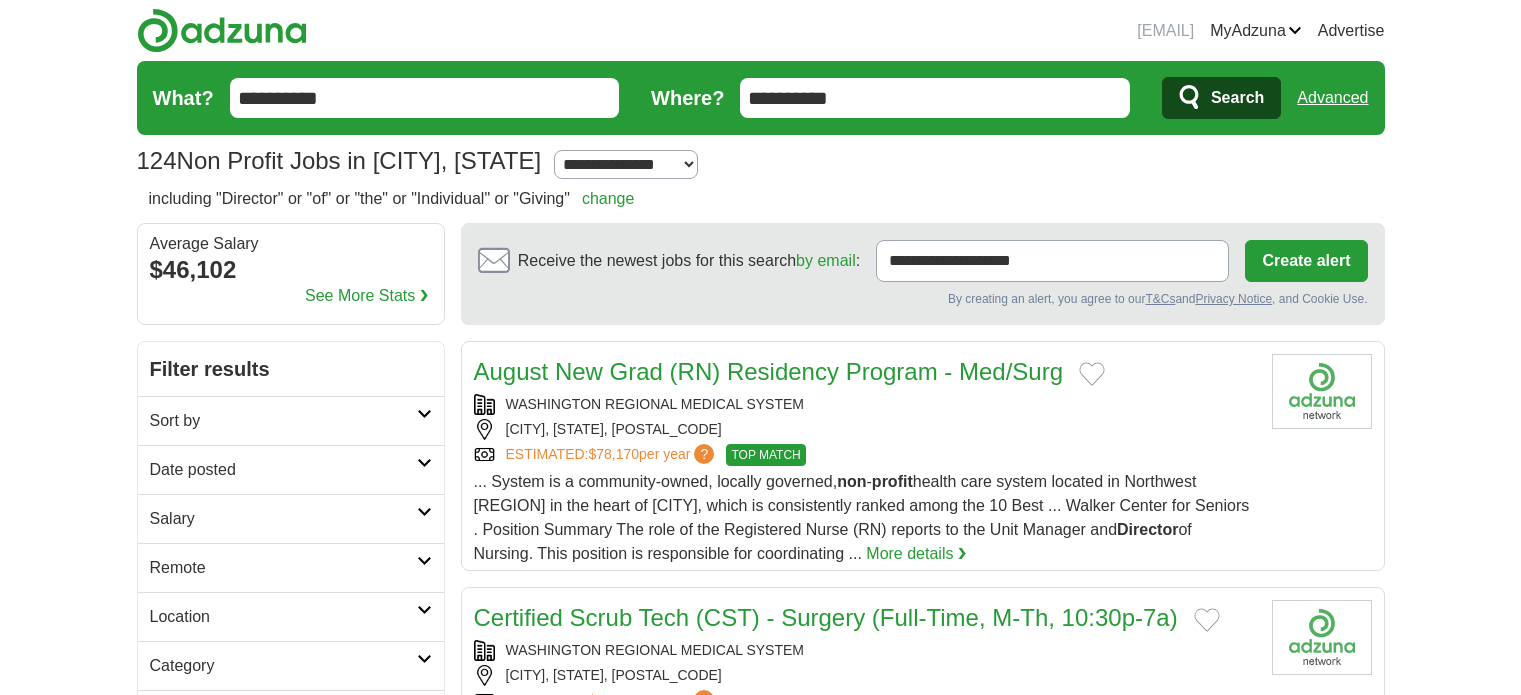 scroll, scrollTop: 0, scrollLeft: 0, axis: both 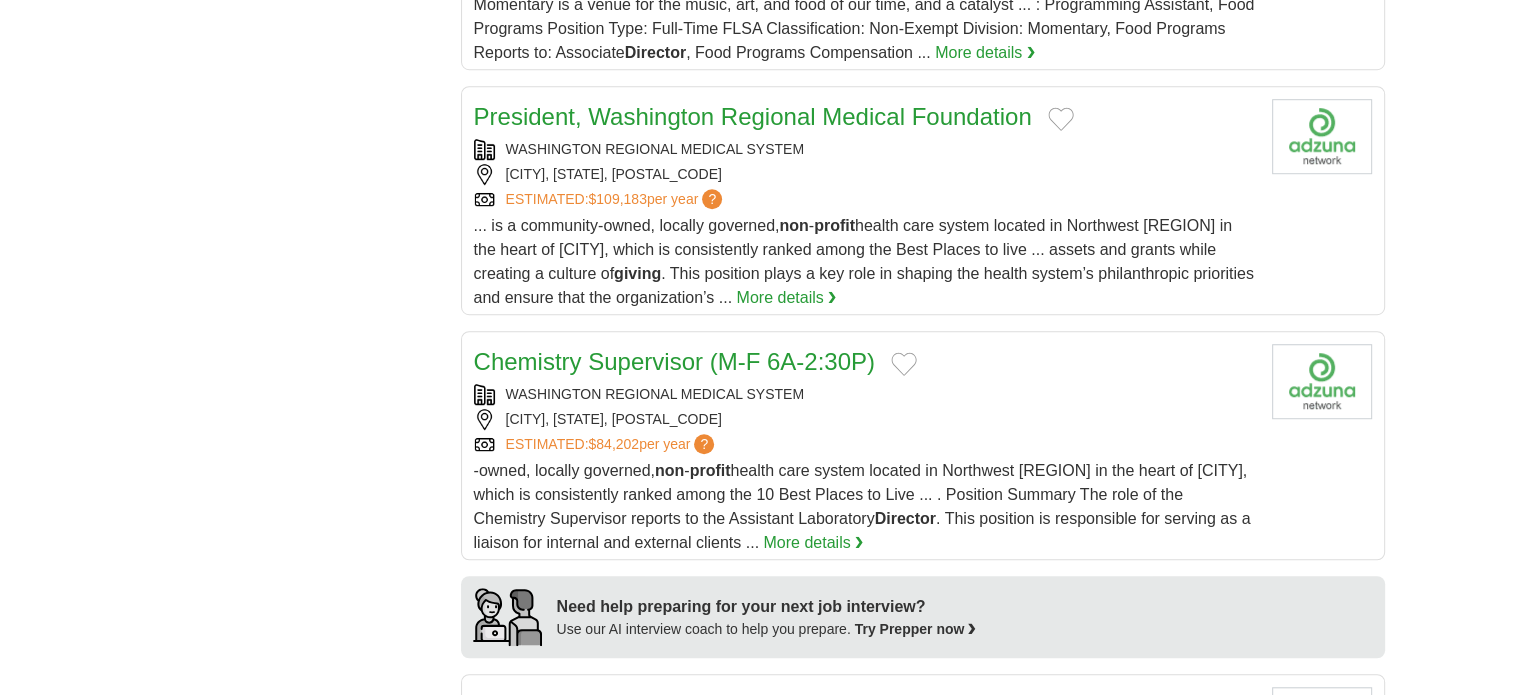 click on "President, Washington Regional Medical Foundation" at bounding box center (753, 116) 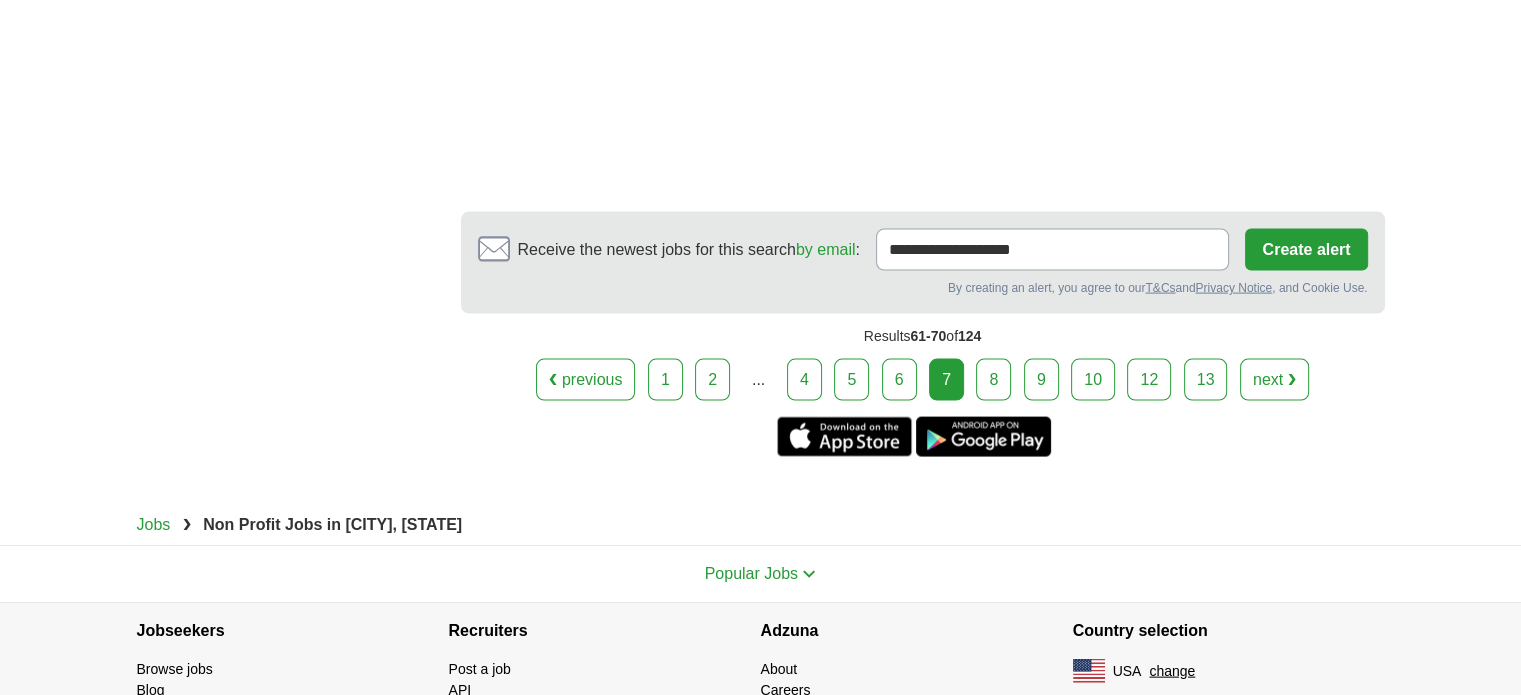 scroll, scrollTop: 4200, scrollLeft: 0, axis: vertical 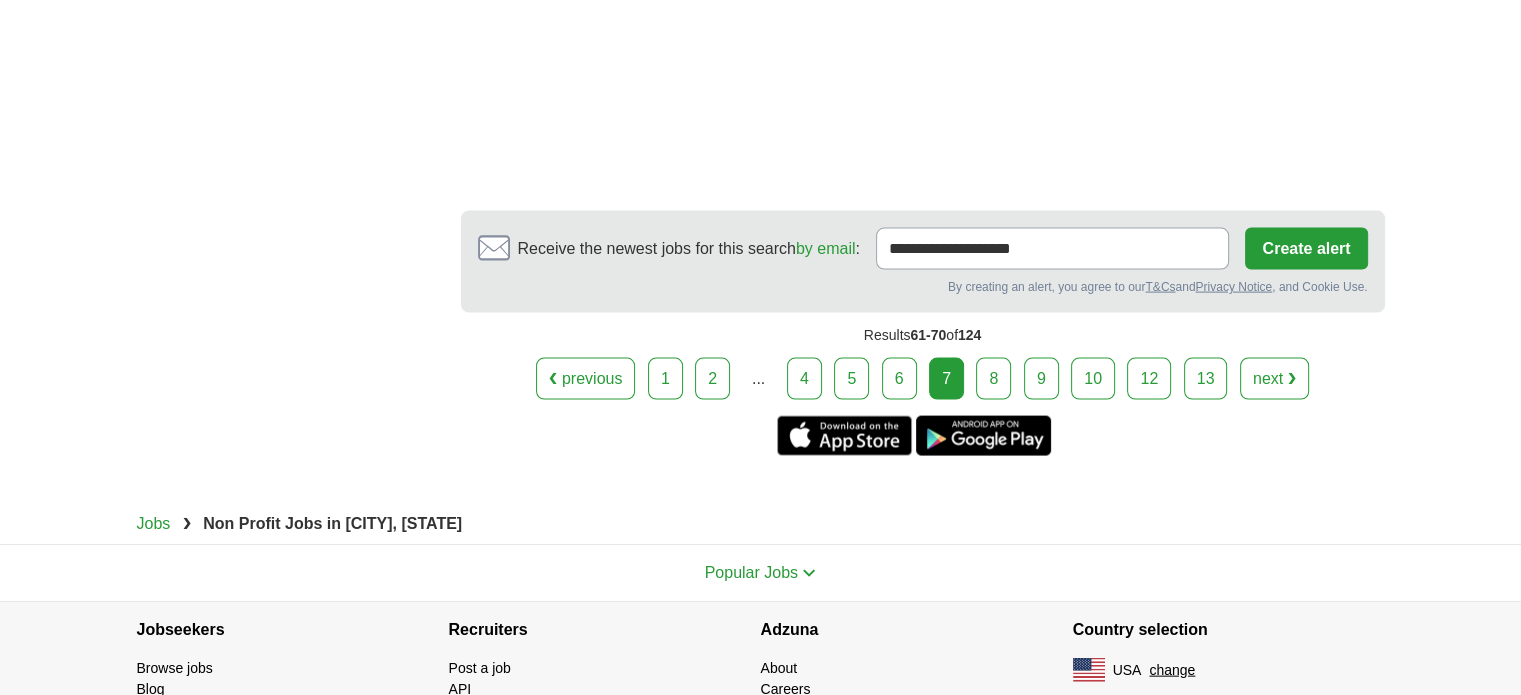 click on "8" at bounding box center (993, 379) 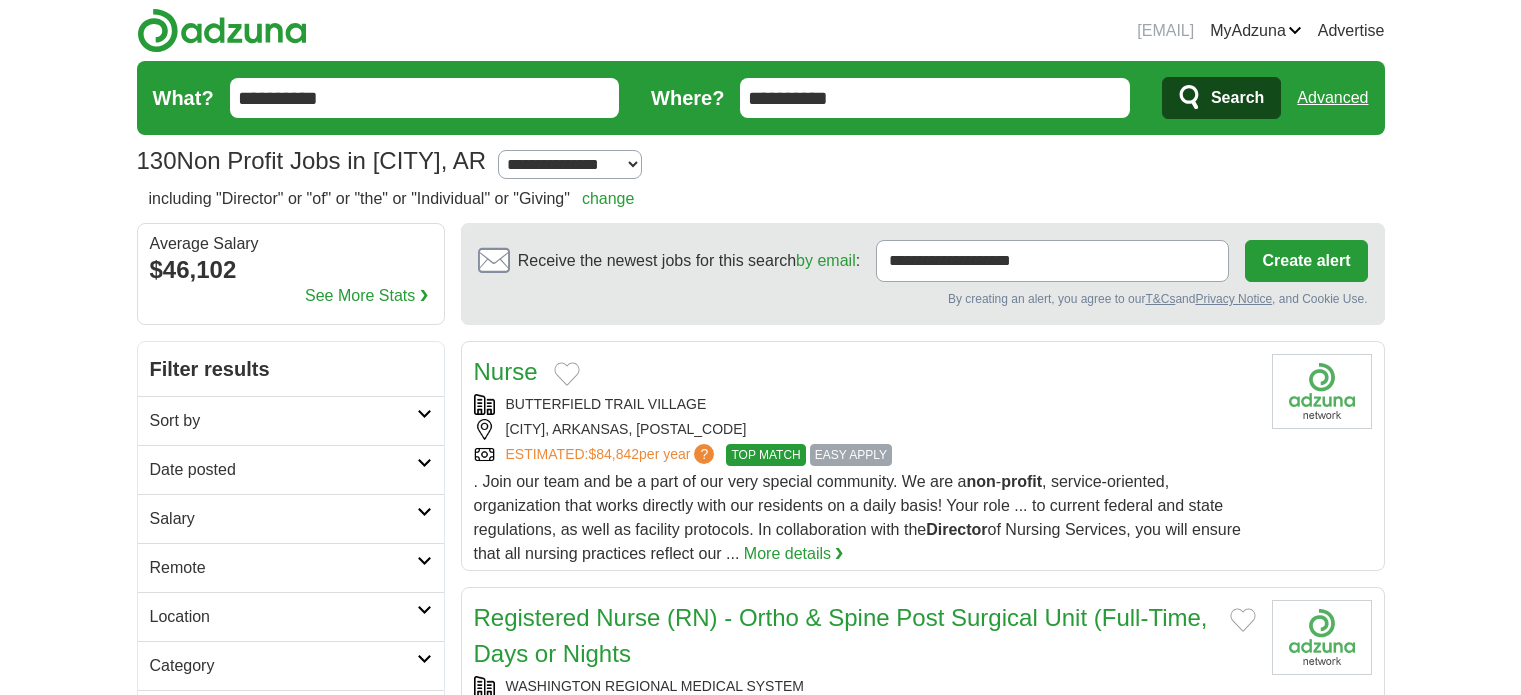 scroll, scrollTop: 0, scrollLeft: 0, axis: both 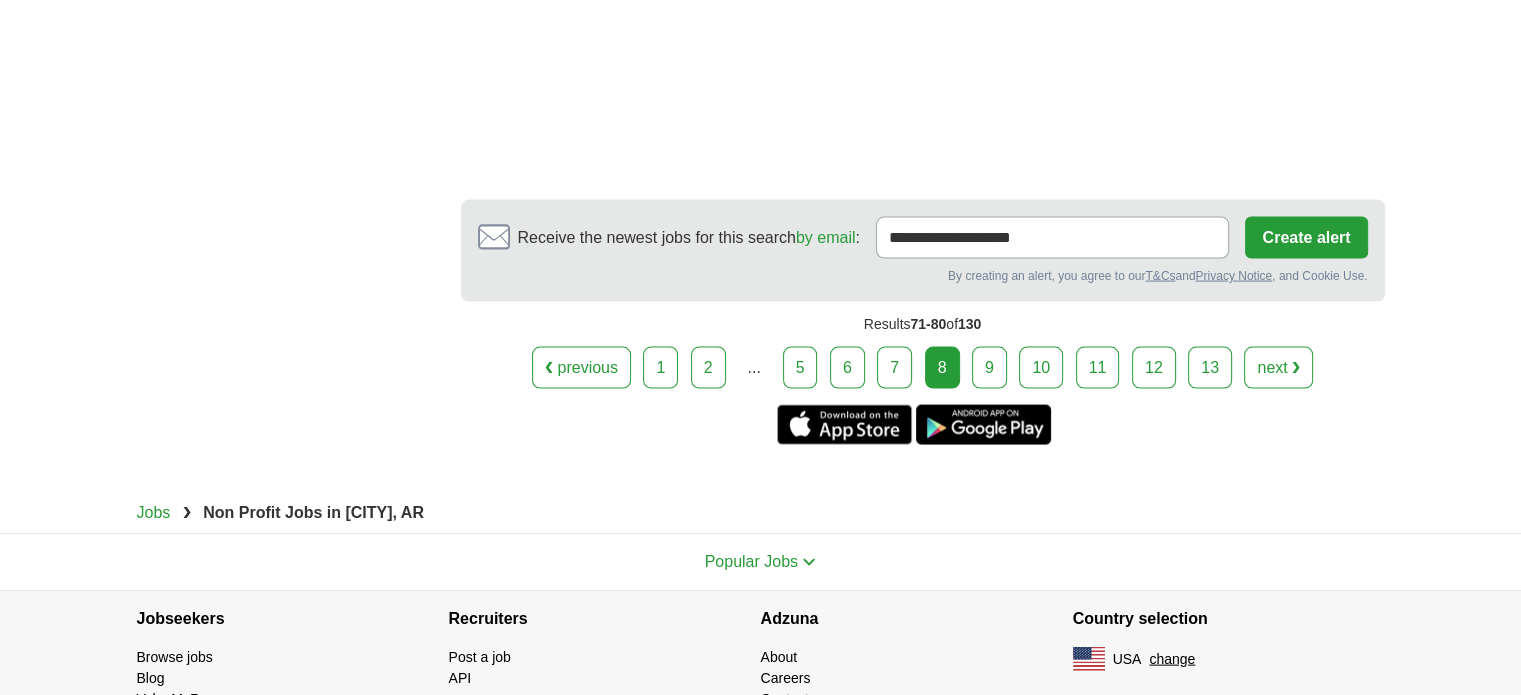 click on "9" at bounding box center [989, 368] 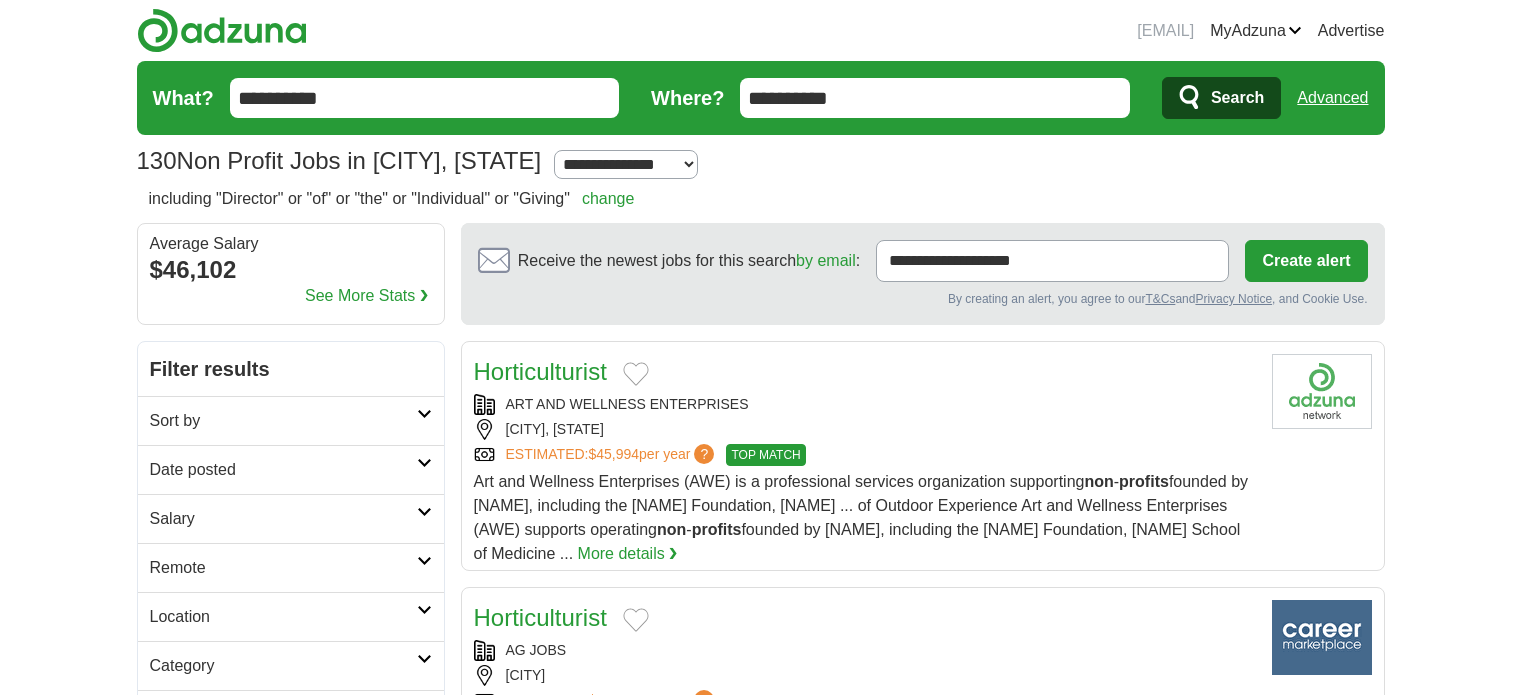 scroll, scrollTop: 0, scrollLeft: 0, axis: both 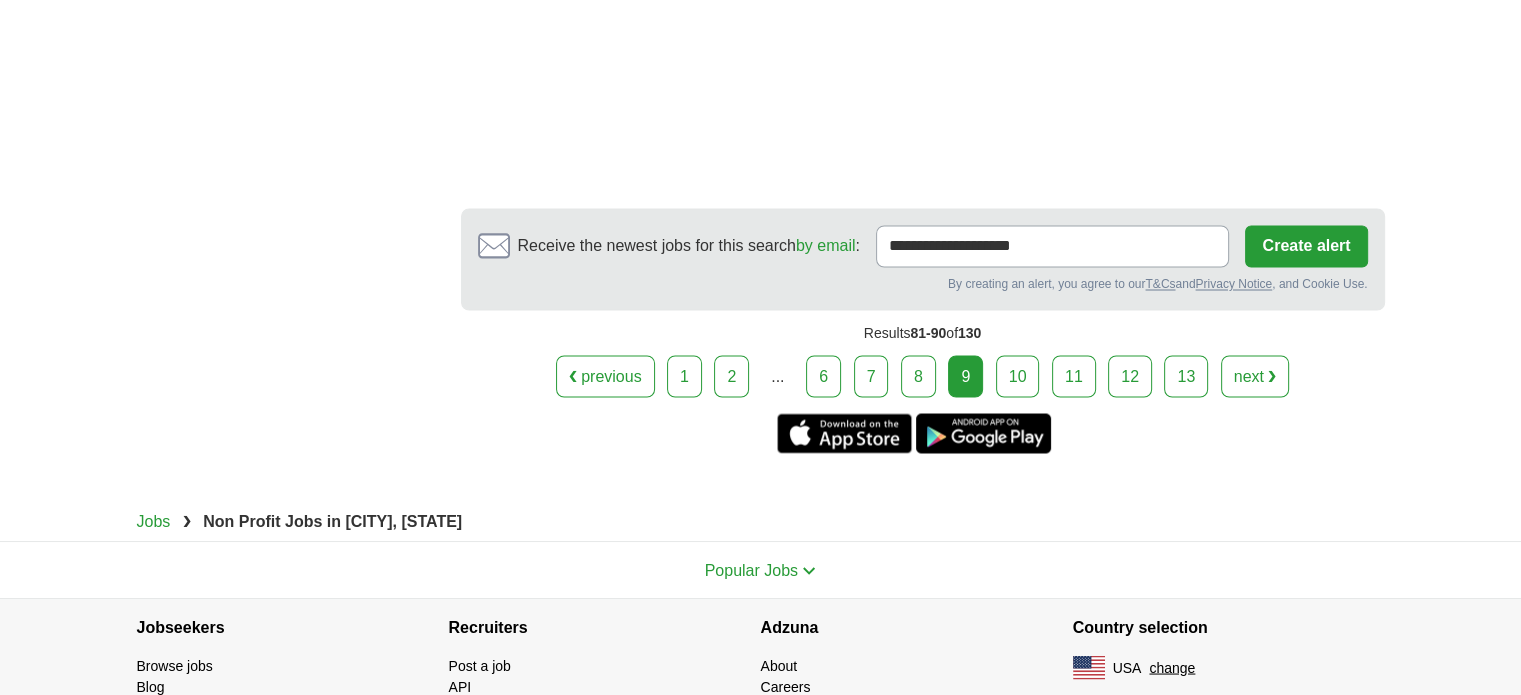 click on "10" at bounding box center (1018, 376) 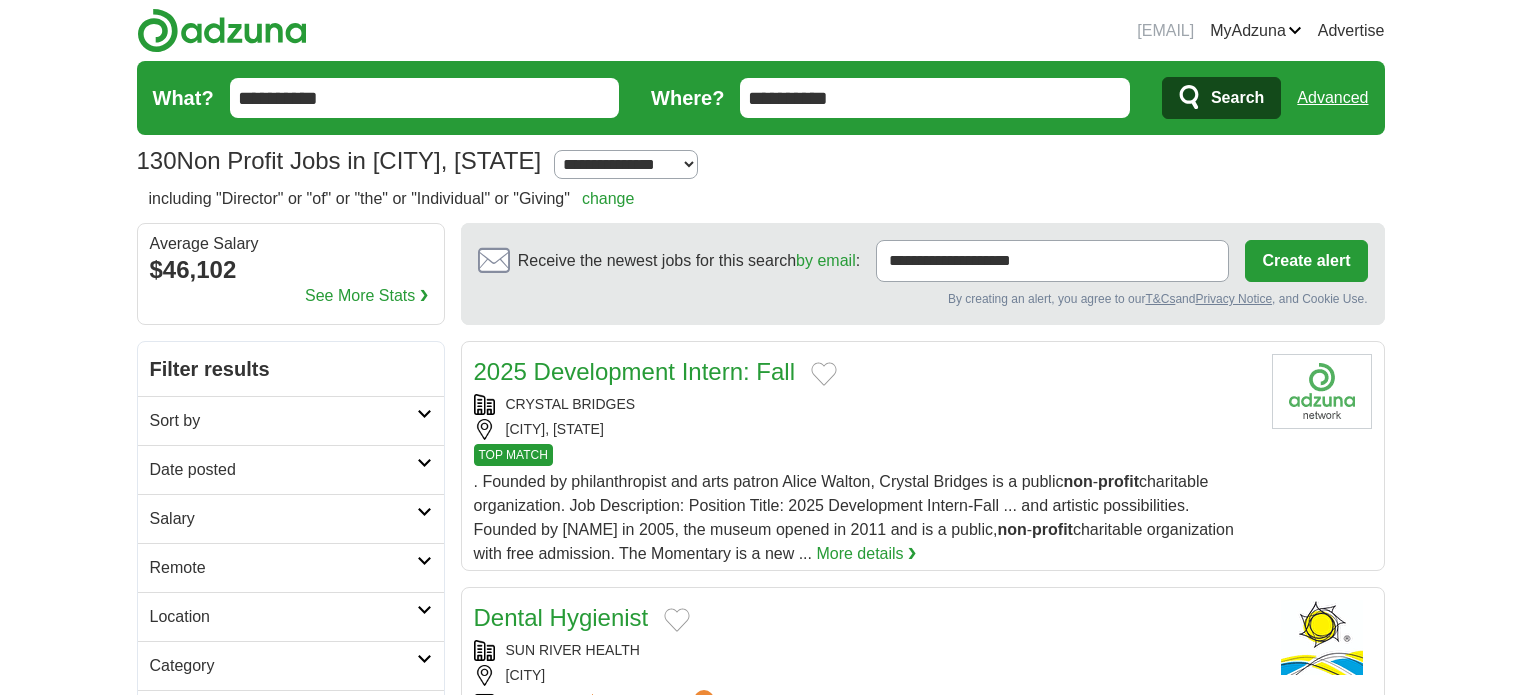 scroll, scrollTop: 0, scrollLeft: 0, axis: both 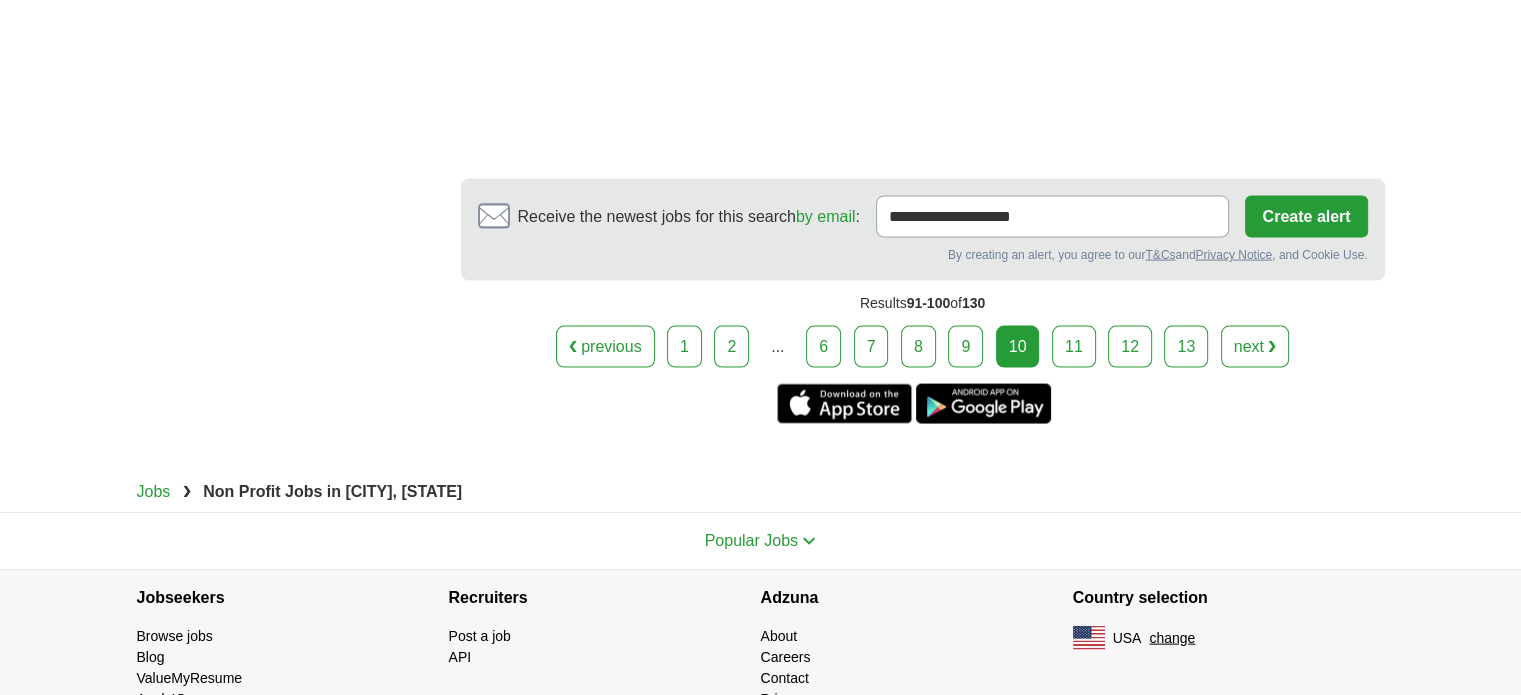 click on "11" at bounding box center [1074, 347] 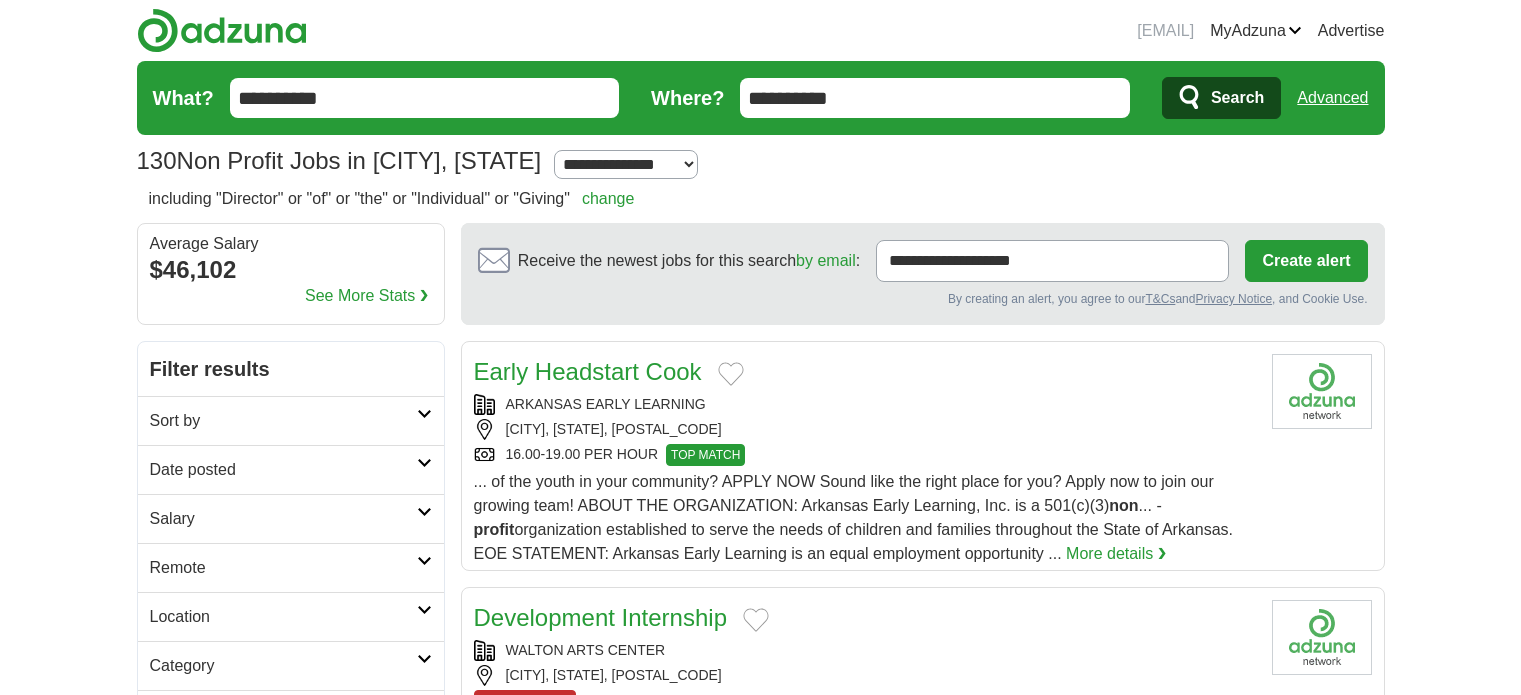 scroll, scrollTop: 0, scrollLeft: 0, axis: both 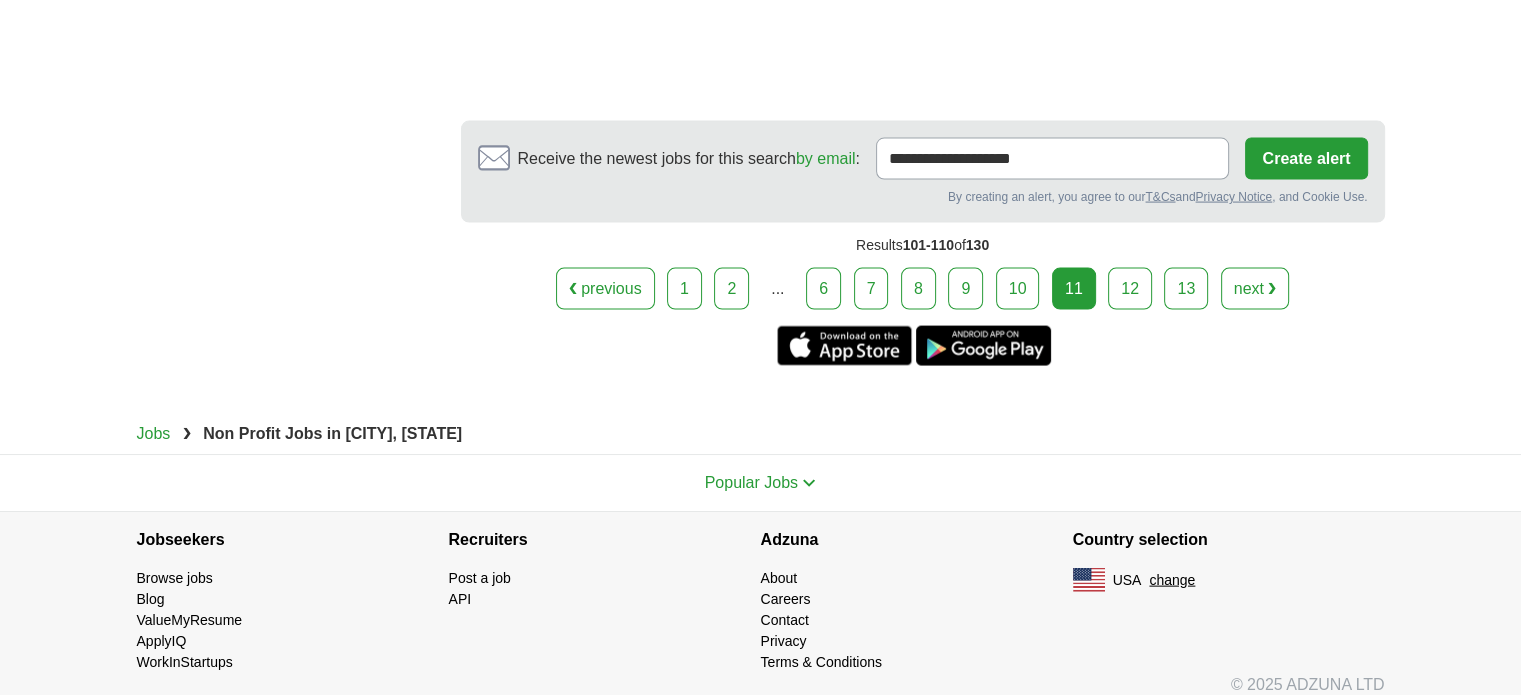 click on "12" at bounding box center [1130, 289] 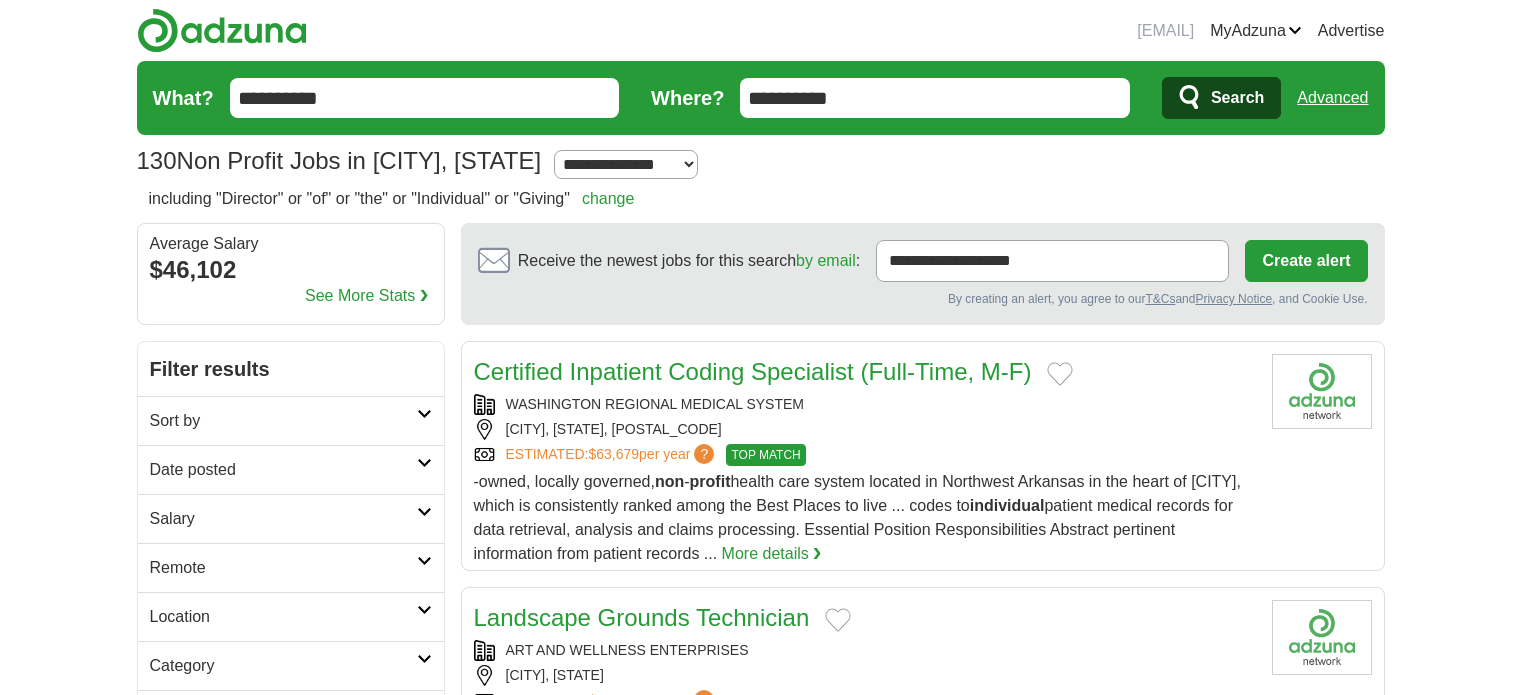 scroll, scrollTop: 0, scrollLeft: 0, axis: both 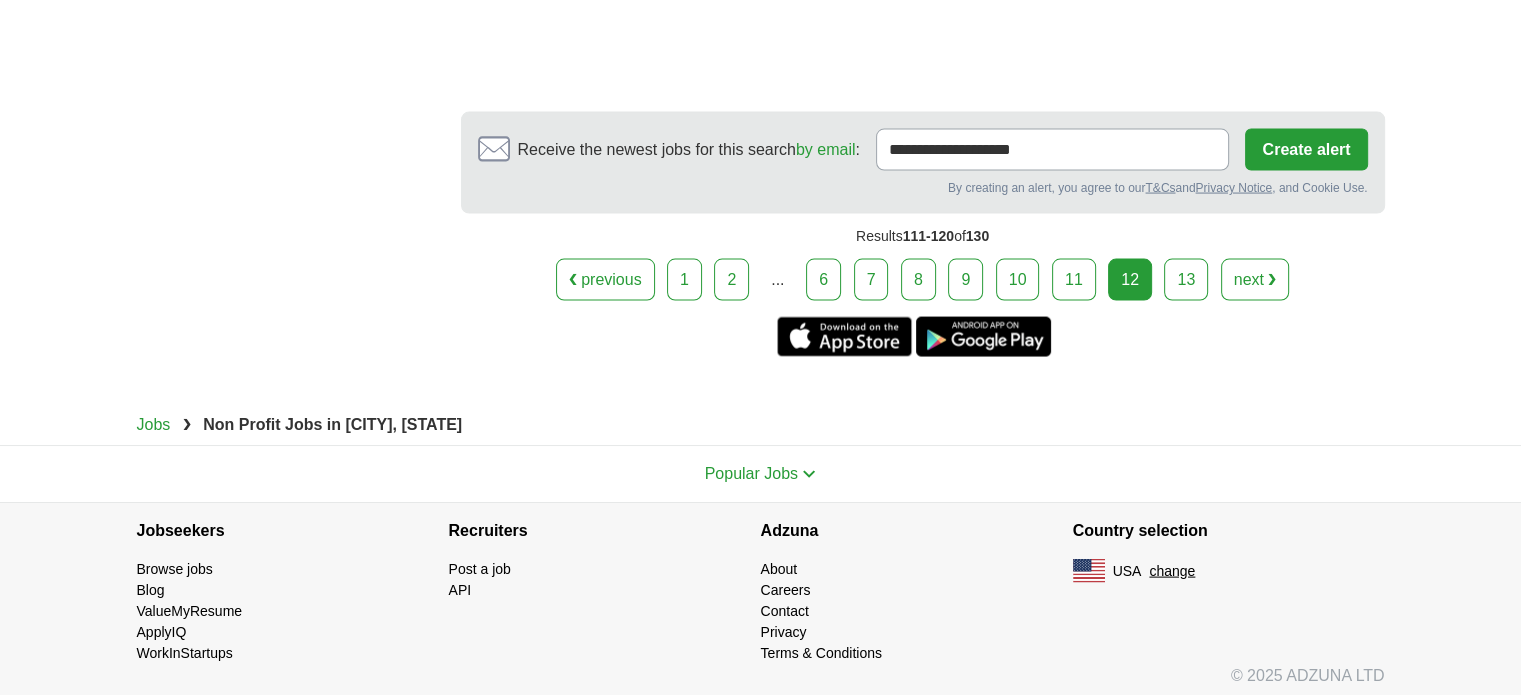 click on "13" at bounding box center (1186, 280) 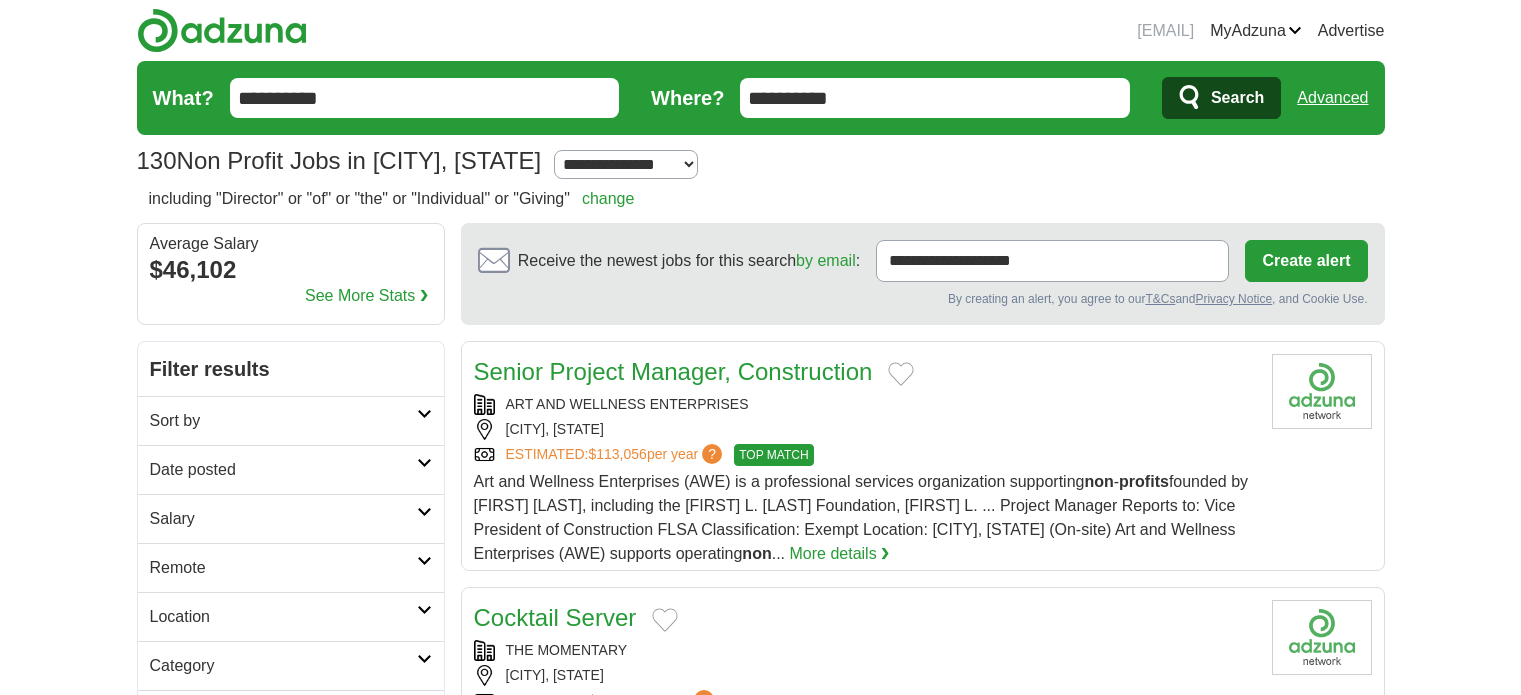 scroll, scrollTop: 0, scrollLeft: 0, axis: both 